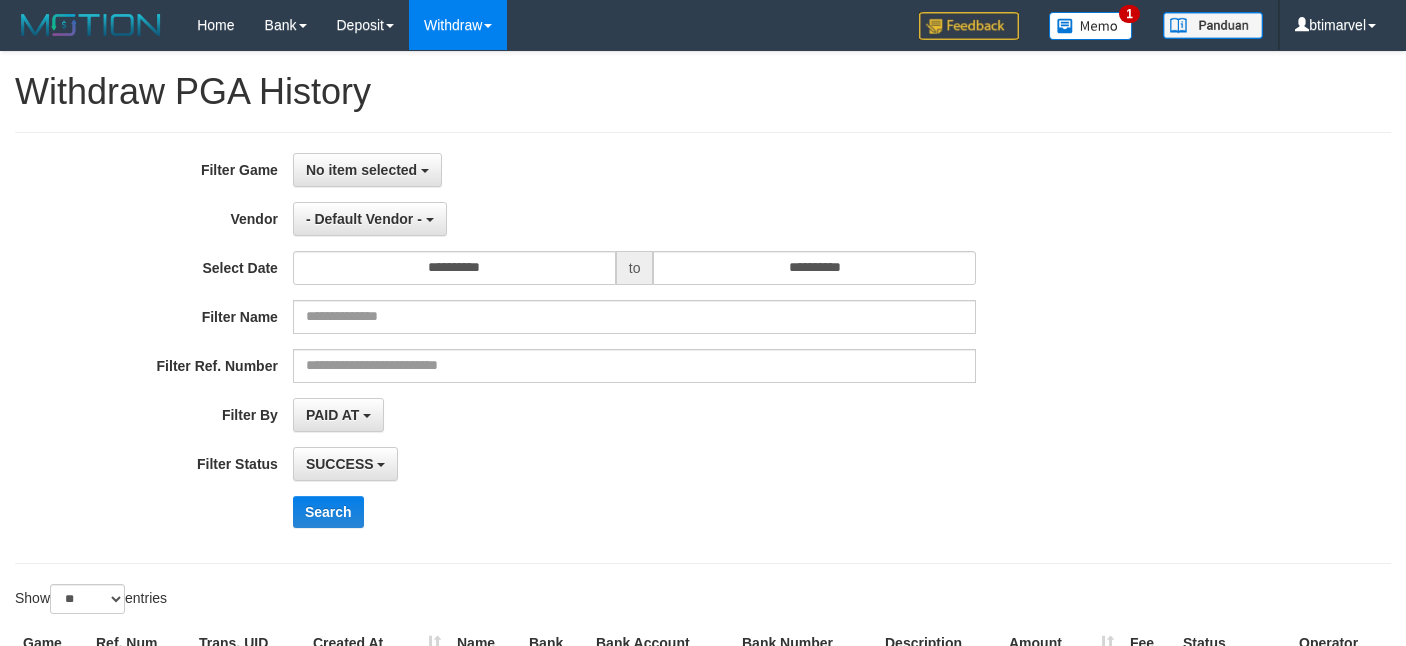 select on "**********" 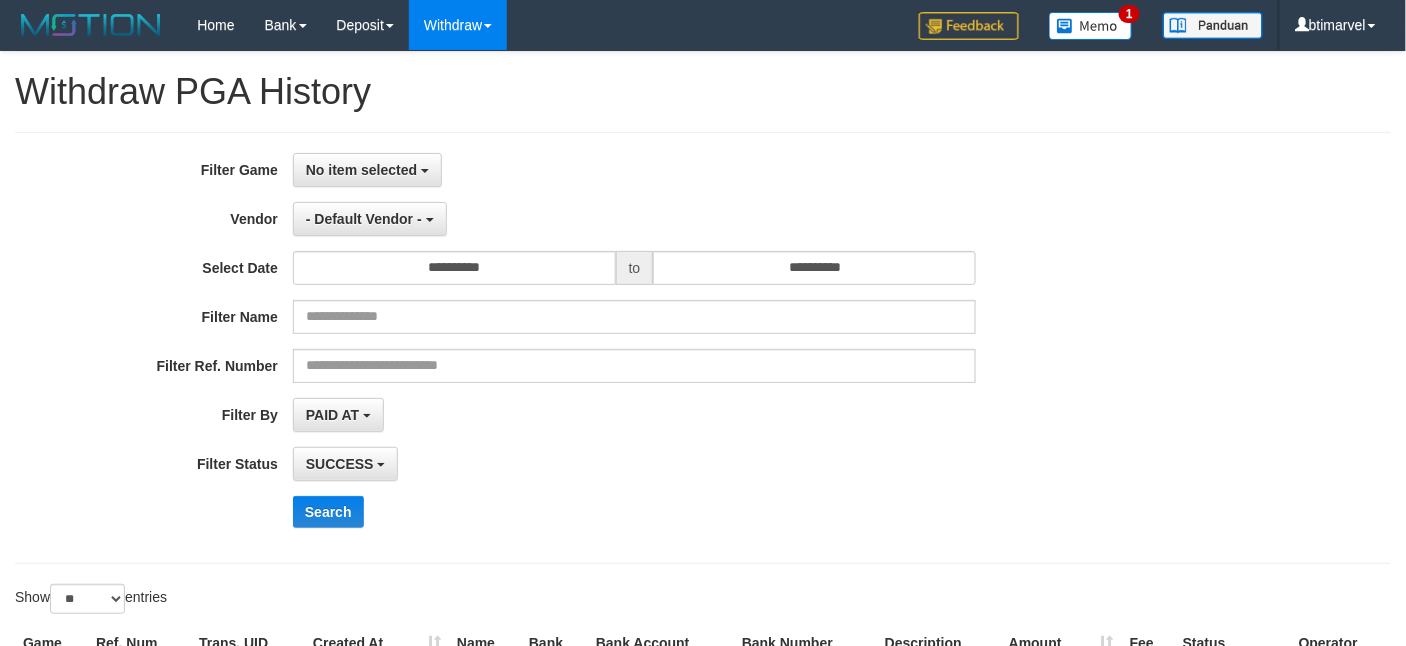 scroll, scrollTop: 237, scrollLeft: 0, axis: vertical 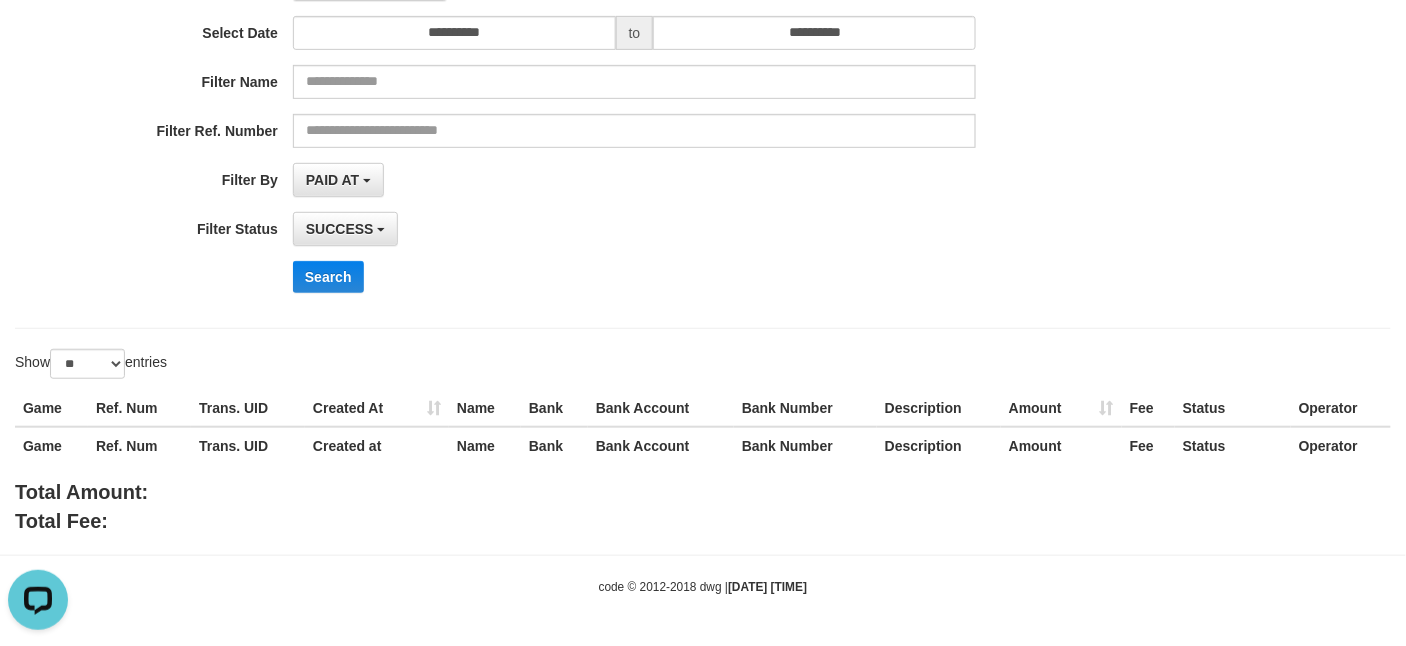 drag, startPoint x: 881, startPoint y: 213, endPoint x: 940, endPoint y: 76, distance: 149.16434 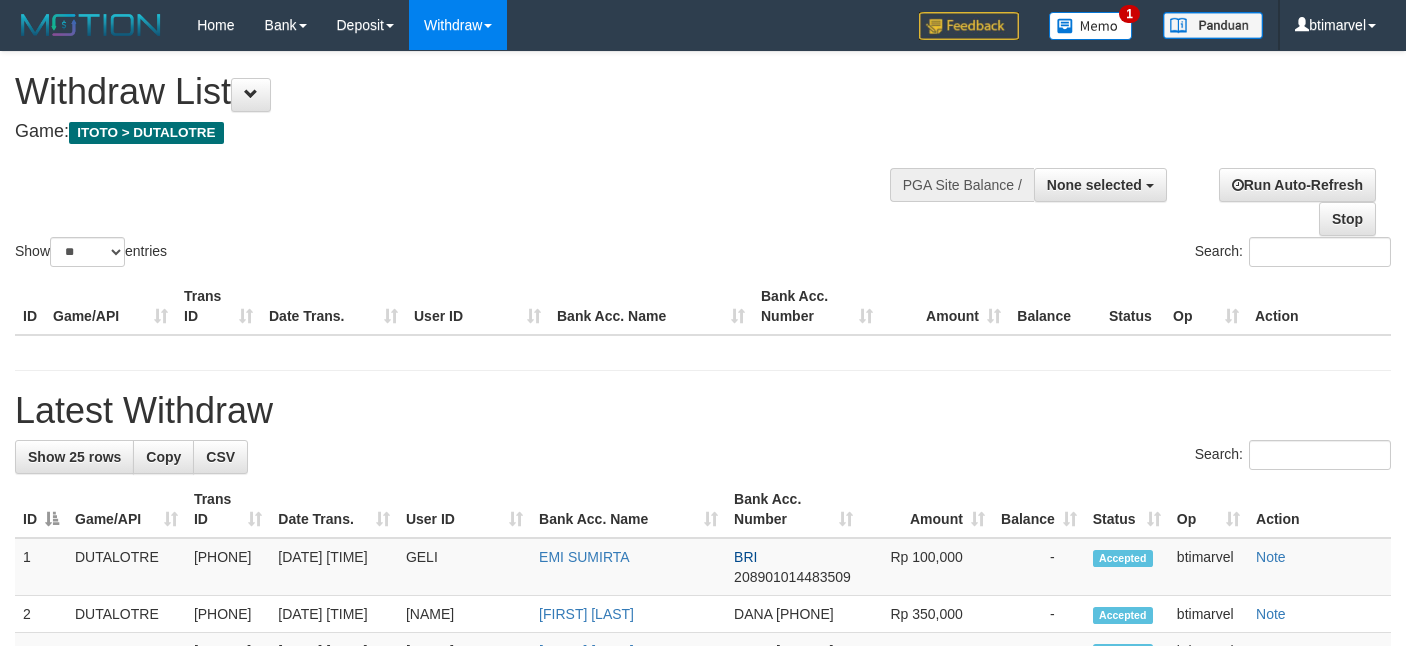 select 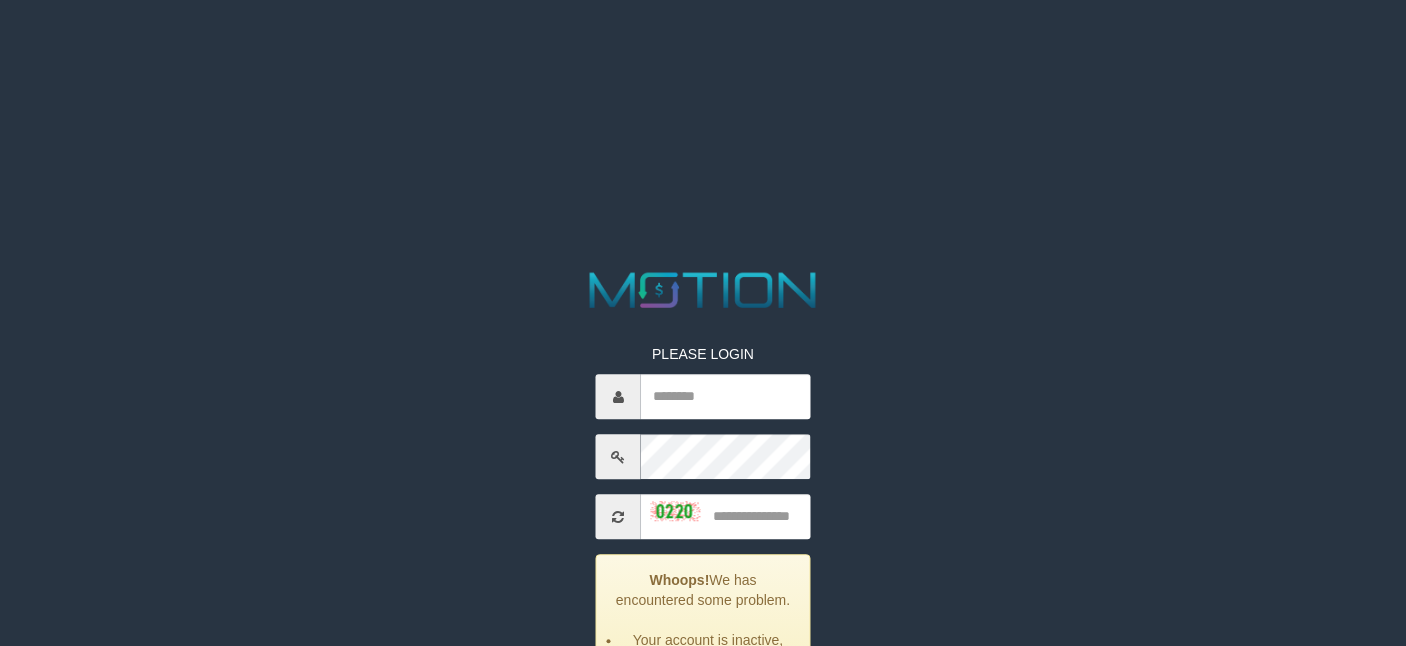scroll, scrollTop: 0, scrollLeft: 0, axis: both 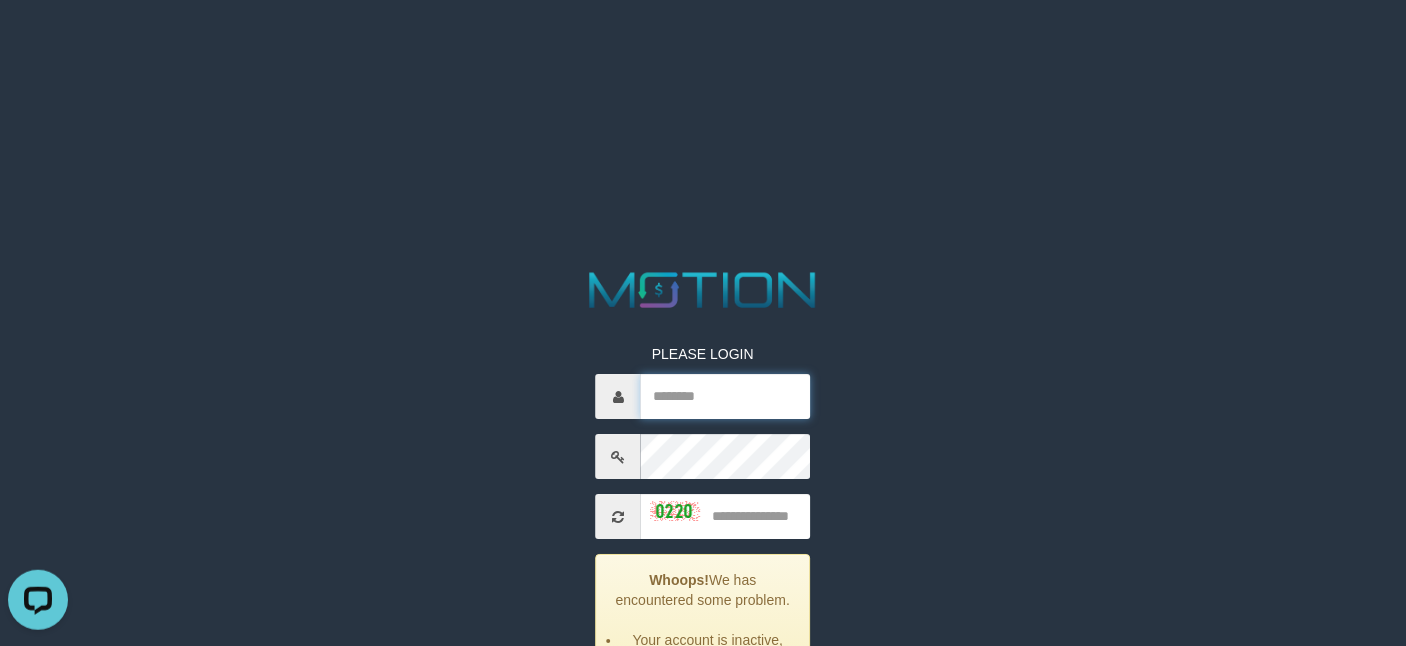 click at bounding box center [725, 397] 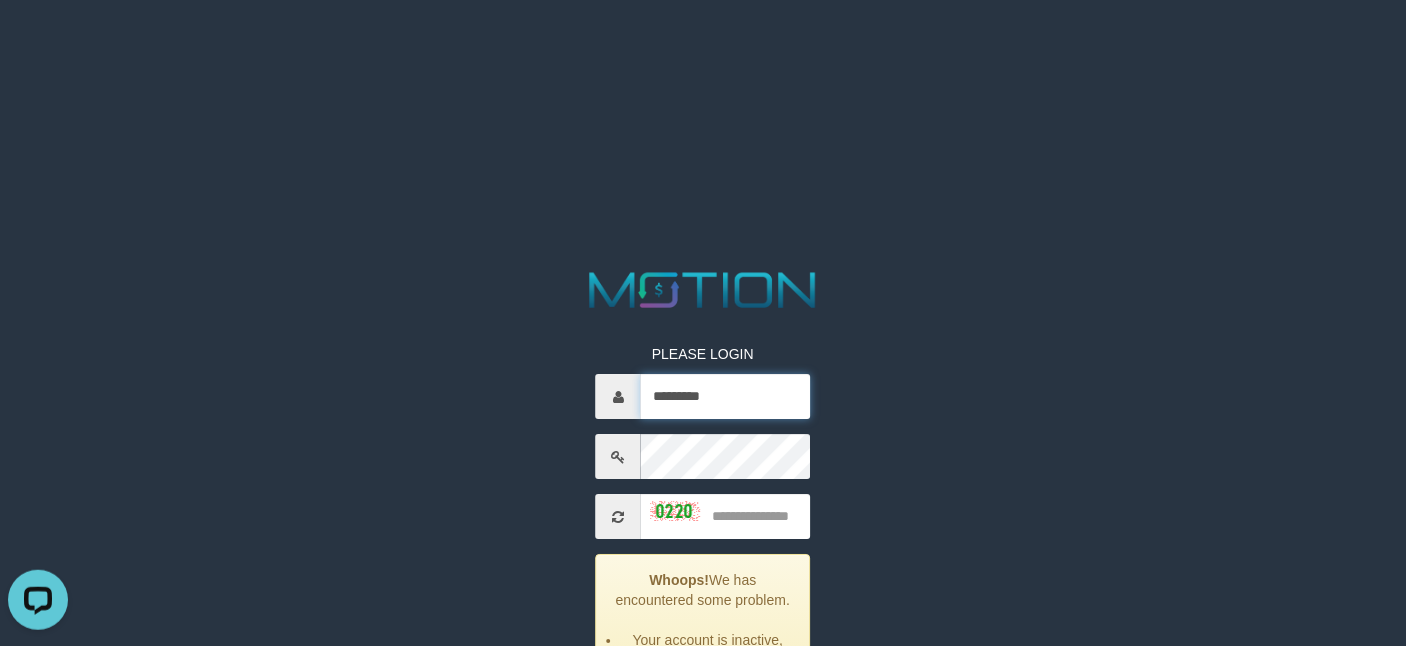 type on "*********" 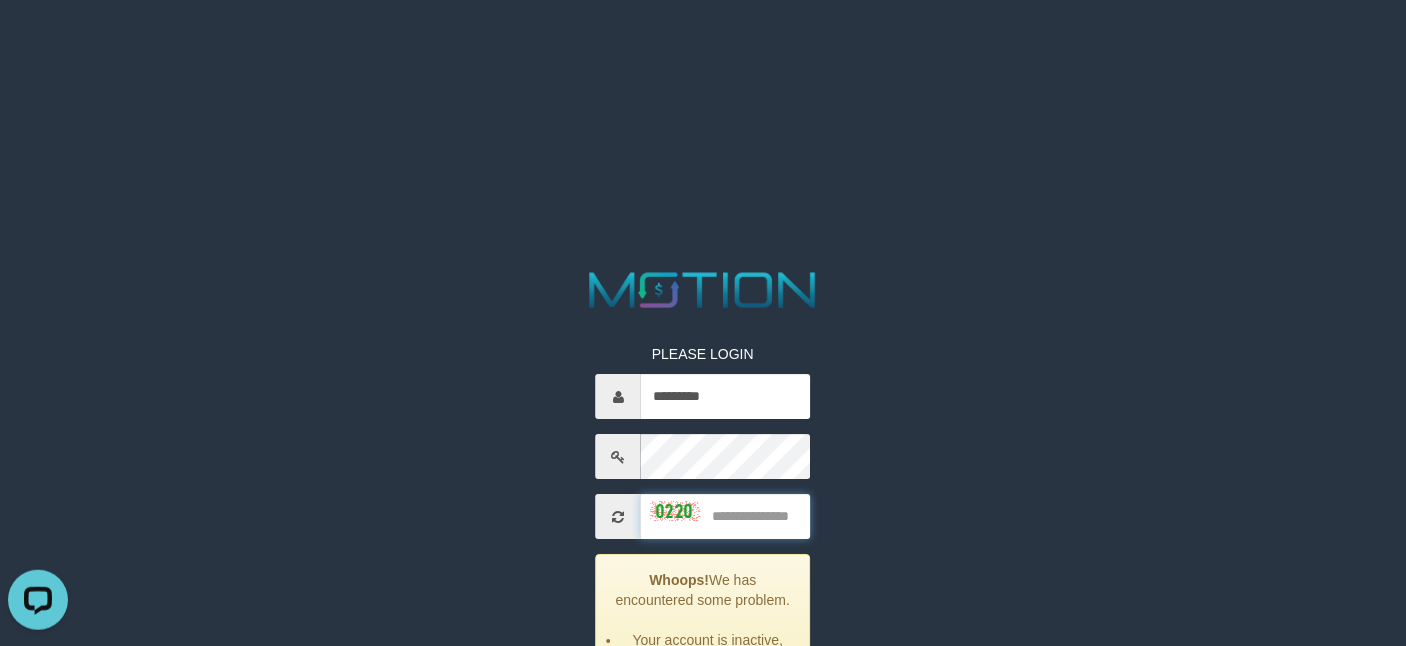 click at bounding box center (725, 517) 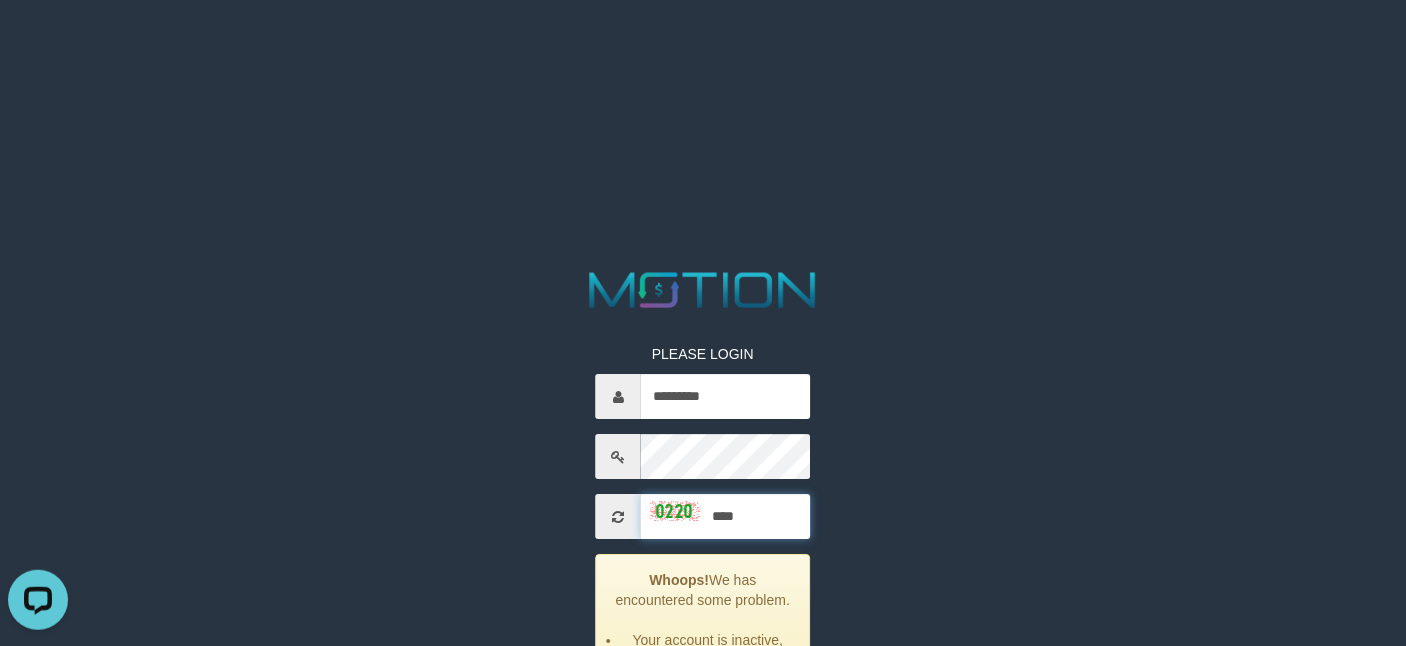 type on "****" 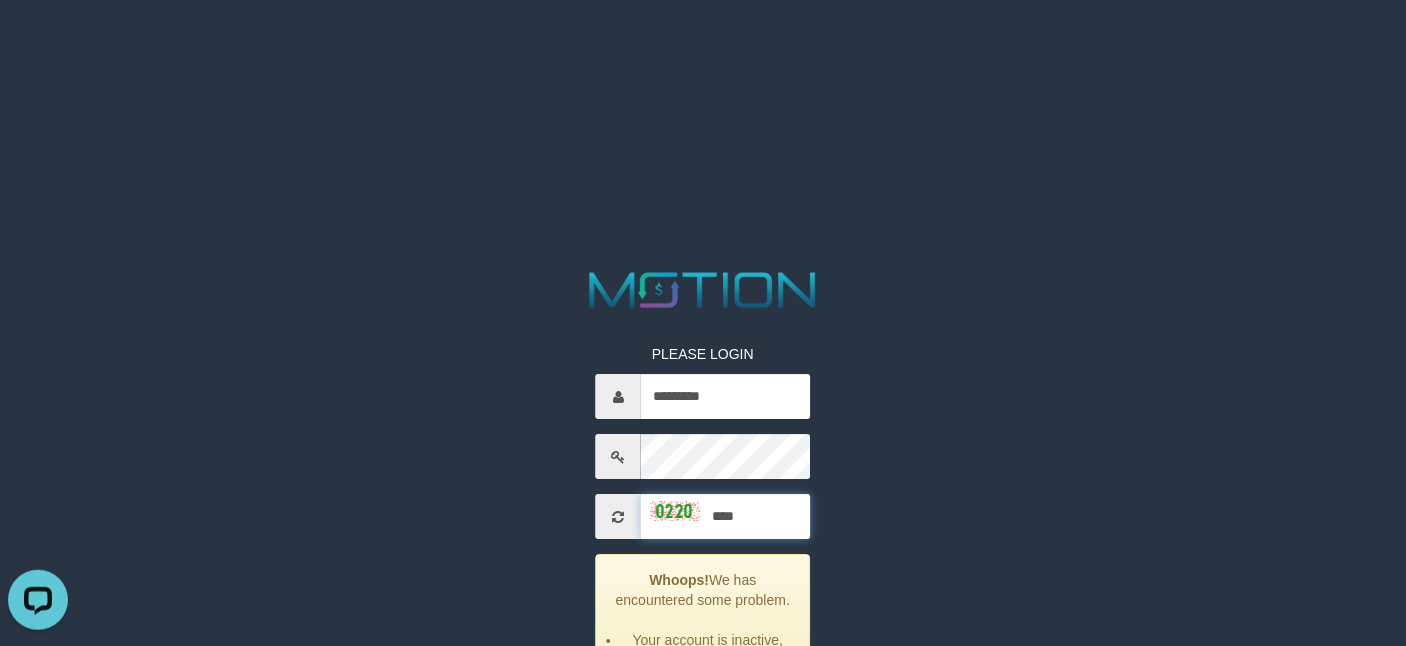 click on "*****" at bounding box center [703, 748] 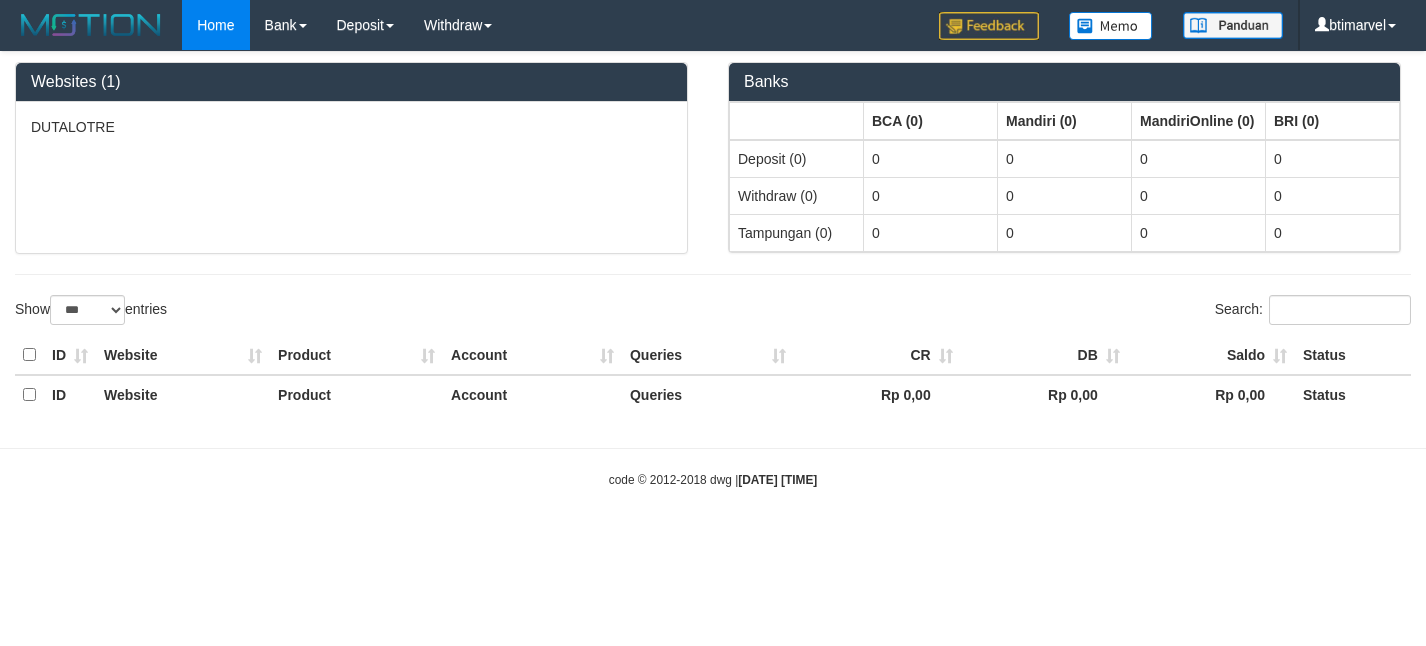 select on "***" 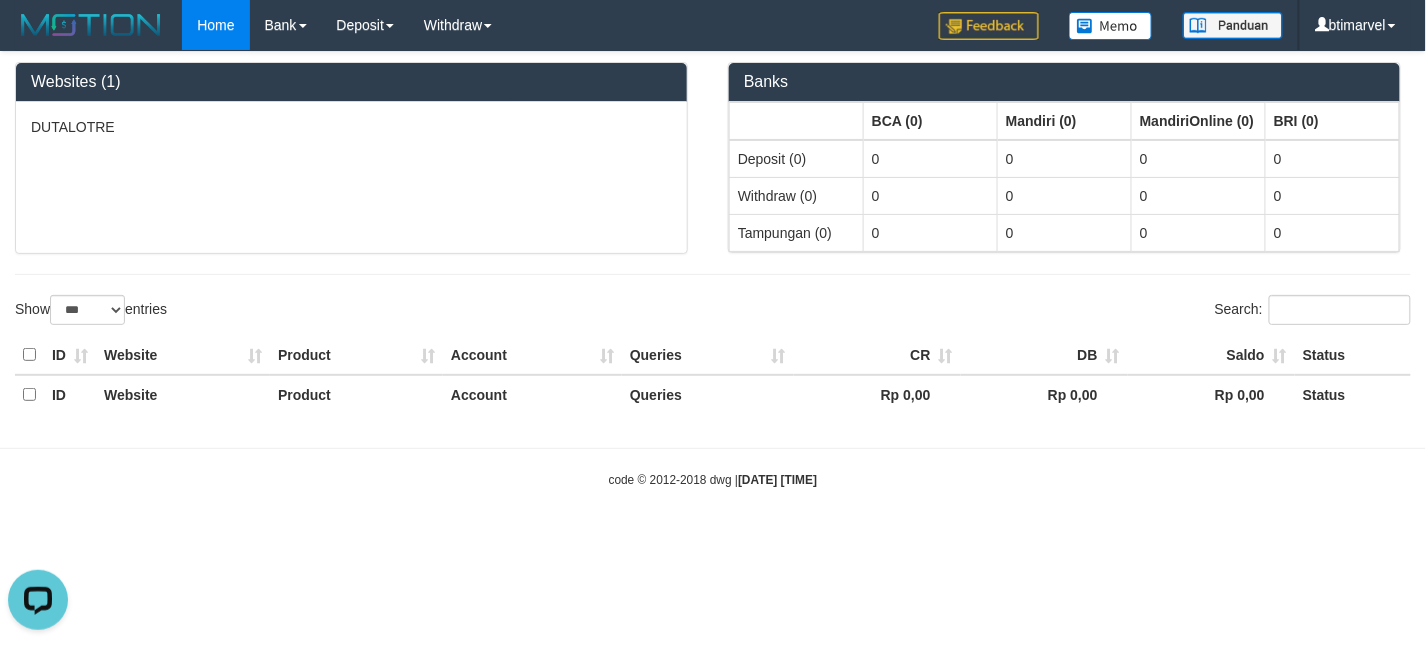 scroll, scrollTop: 0, scrollLeft: 0, axis: both 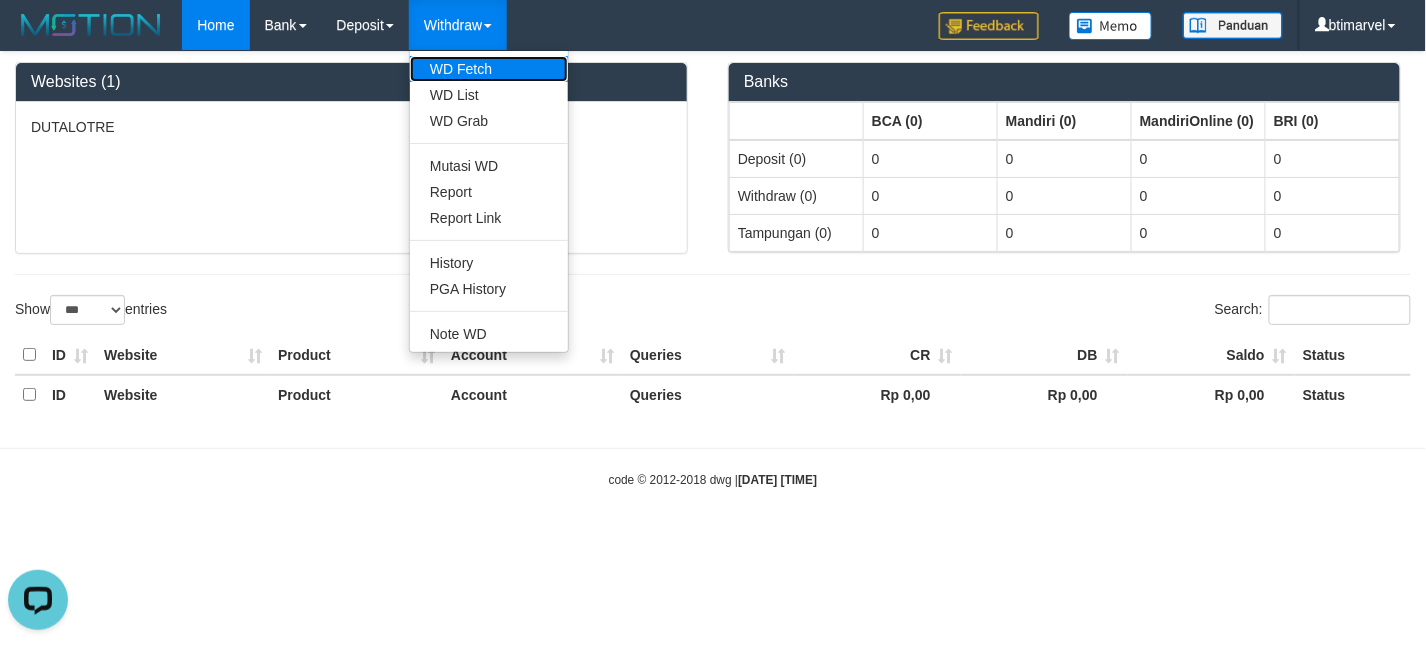 click on "WD Fetch" at bounding box center [489, 69] 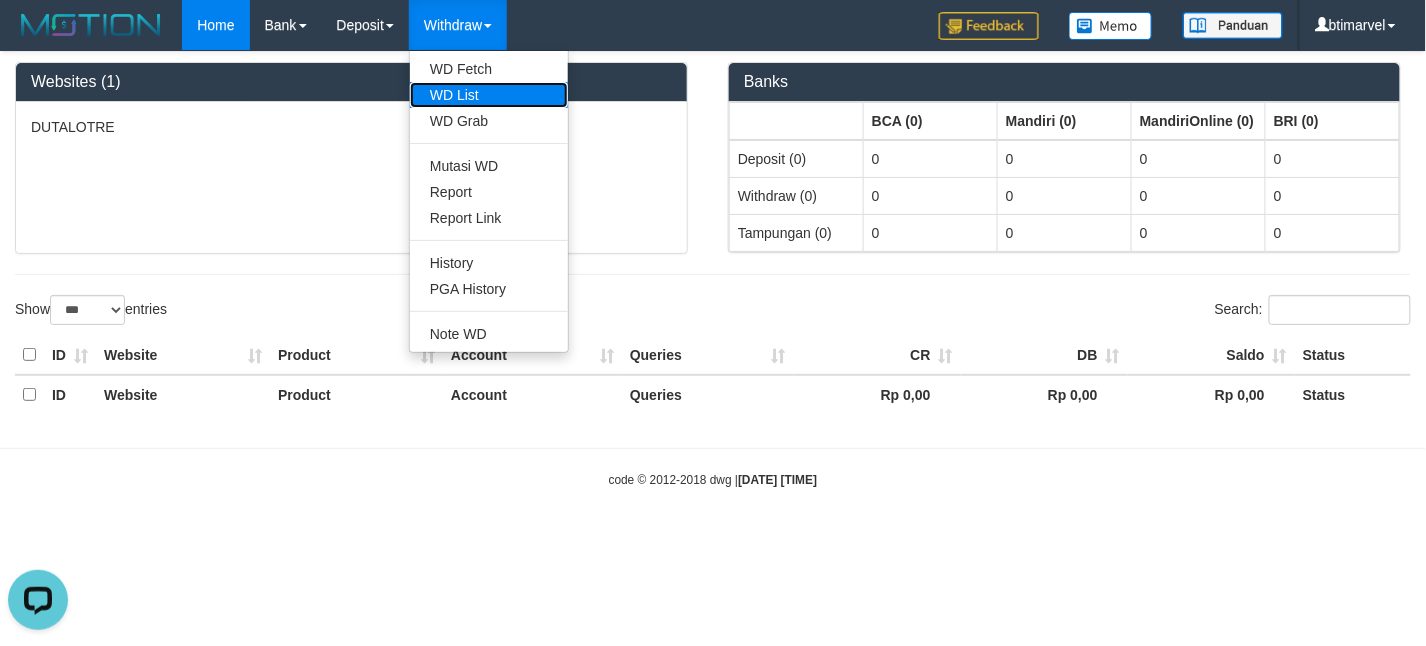 click on "WD List" at bounding box center (489, 95) 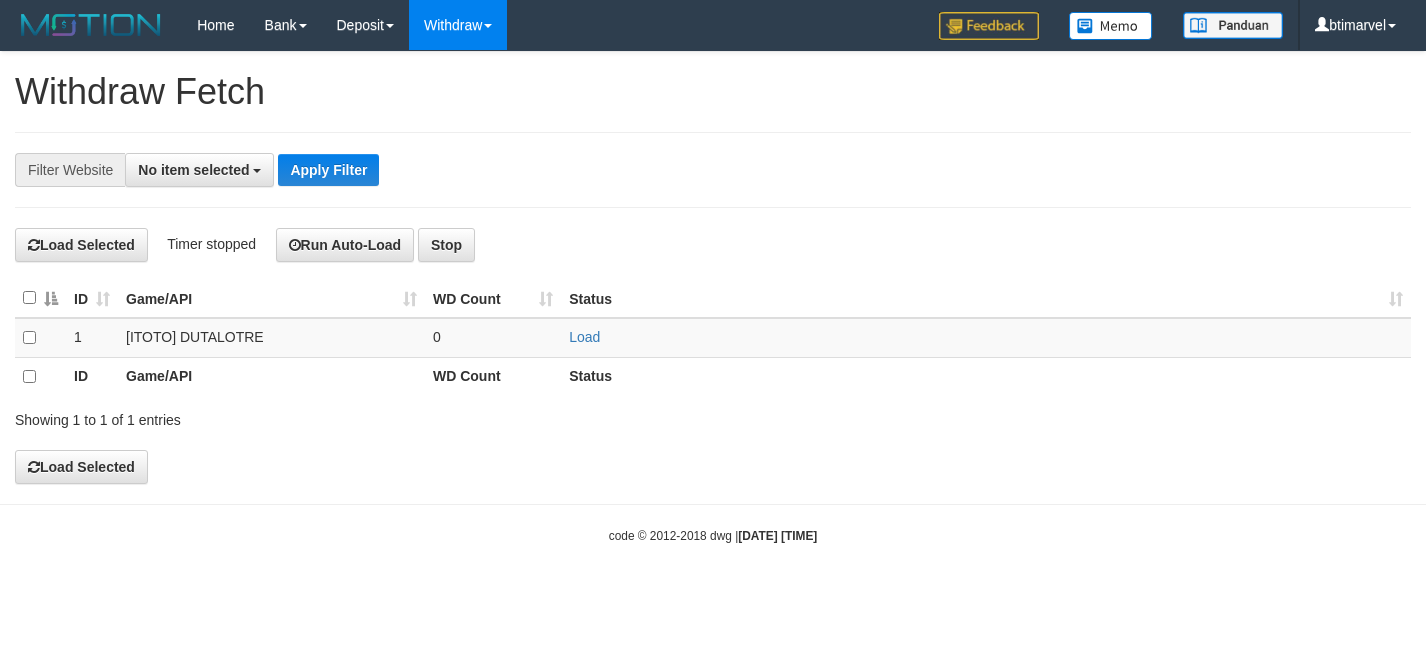 scroll, scrollTop: 0, scrollLeft: 0, axis: both 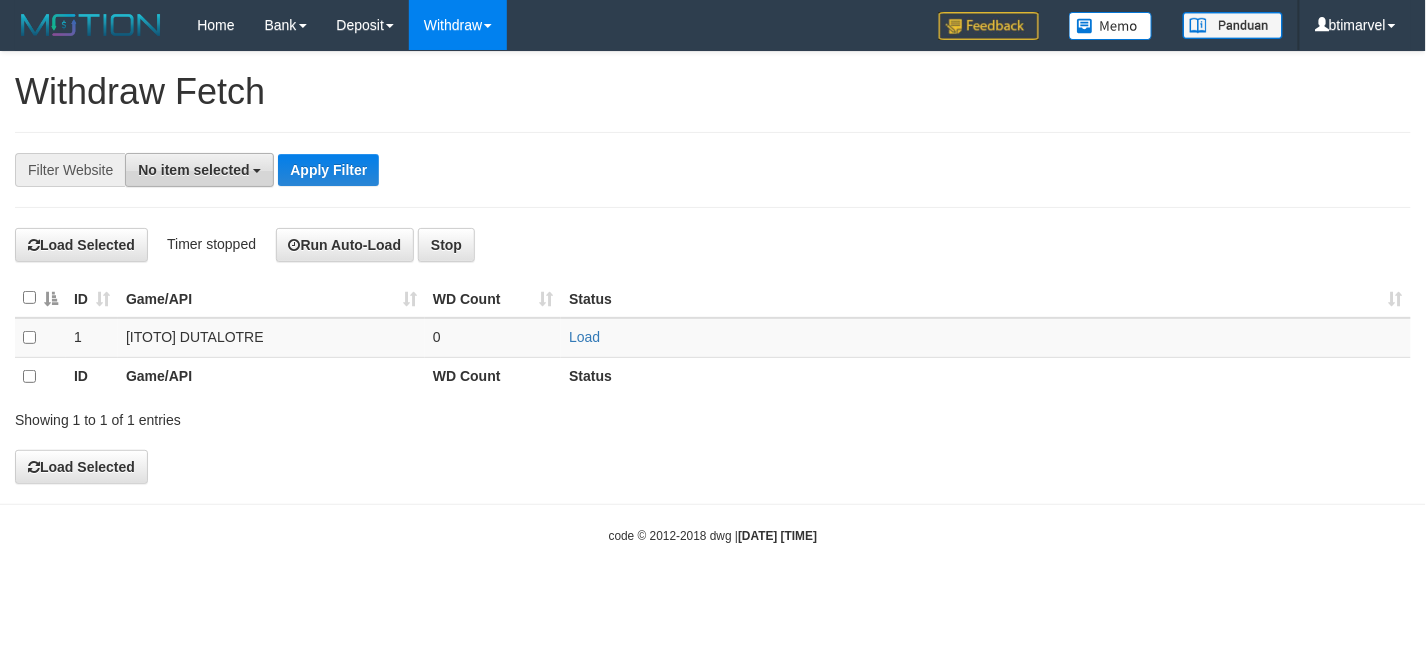 click on "No item selected" at bounding box center [199, 170] 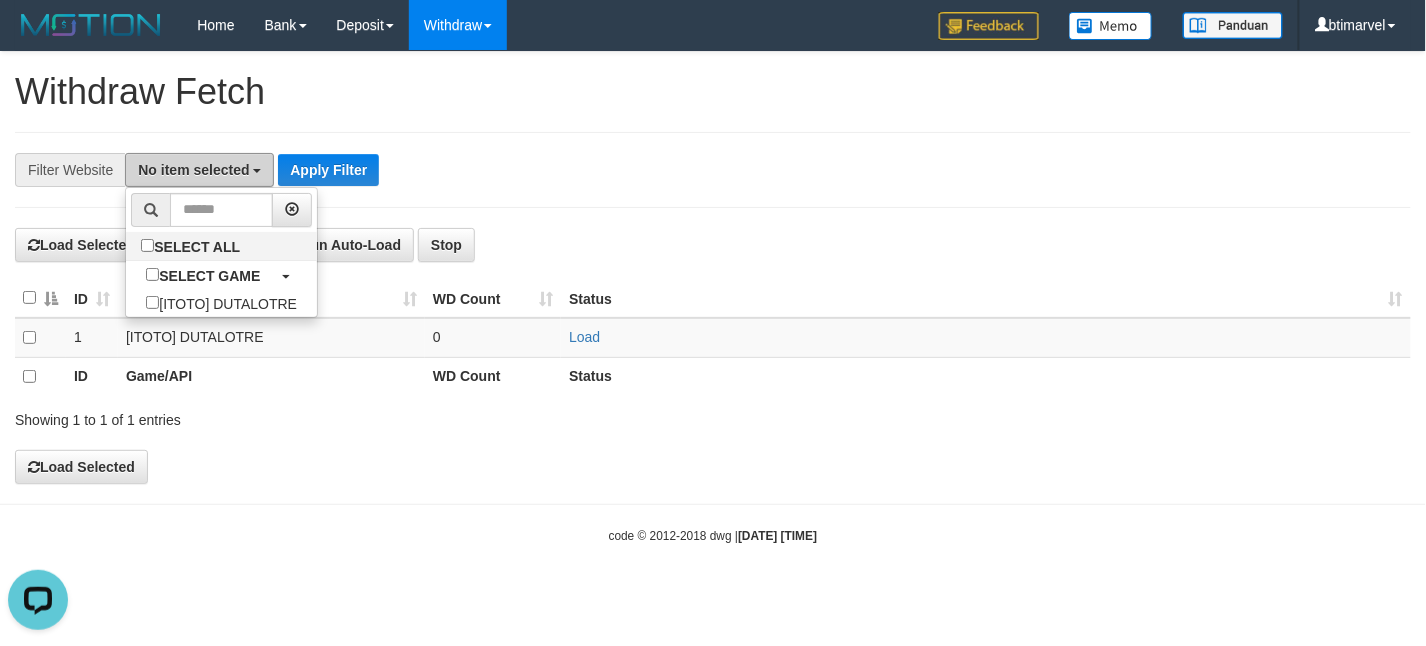 scroll, scrollTop: 0, scrollLeft: 0, axis: both 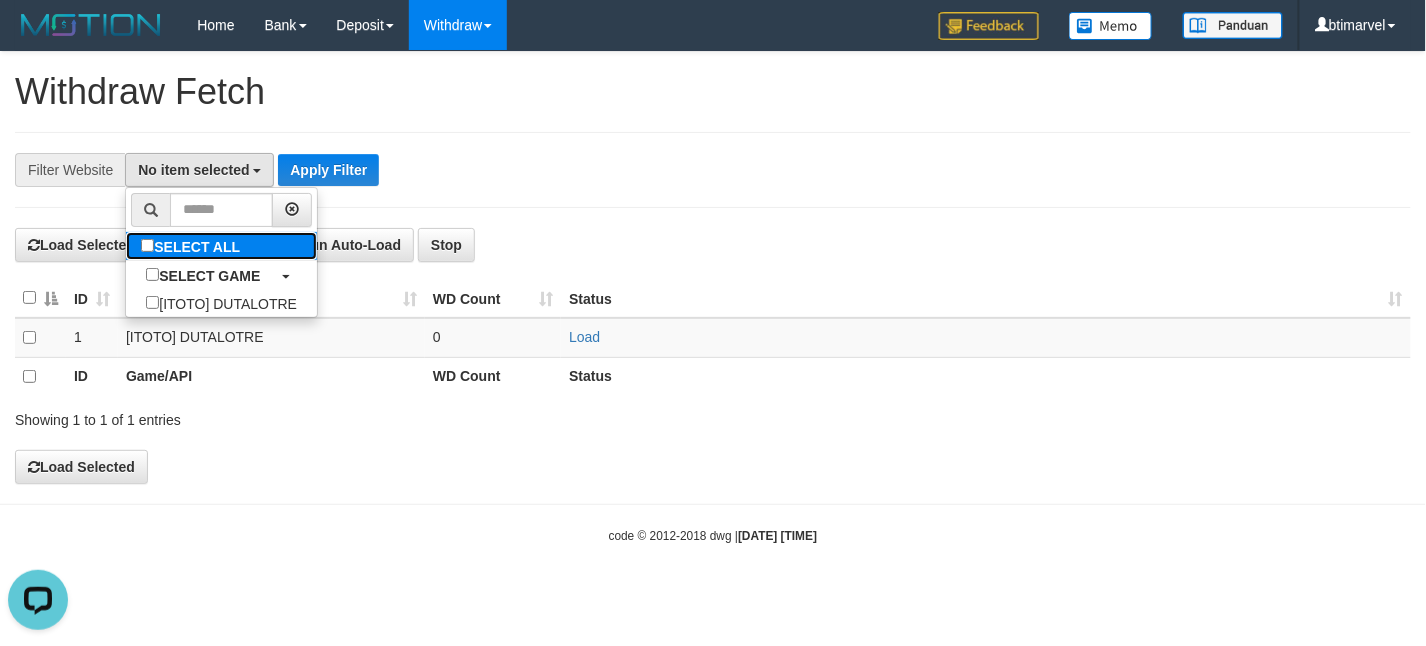 click on "SELECT ALL" at bounding box center (193, 246) 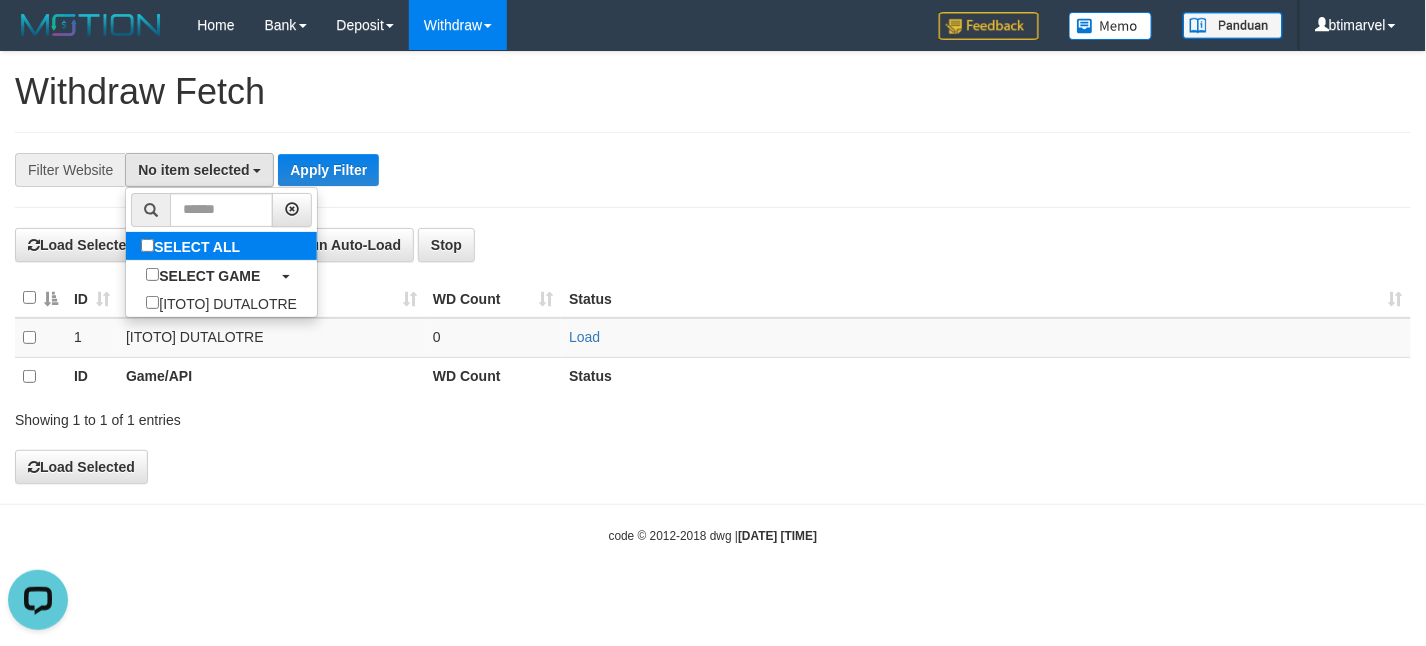 select on "****" 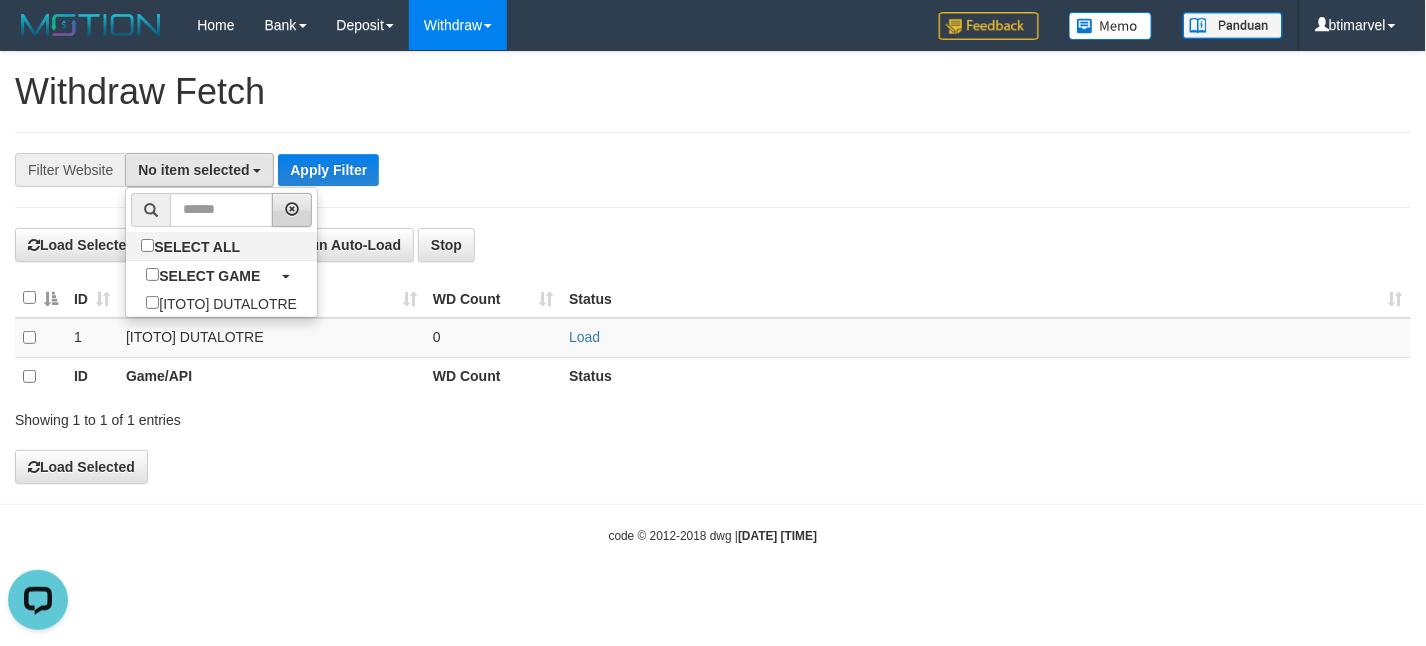 scroll, scrollTop: 17, scrollLeft: 0, axis: vertical 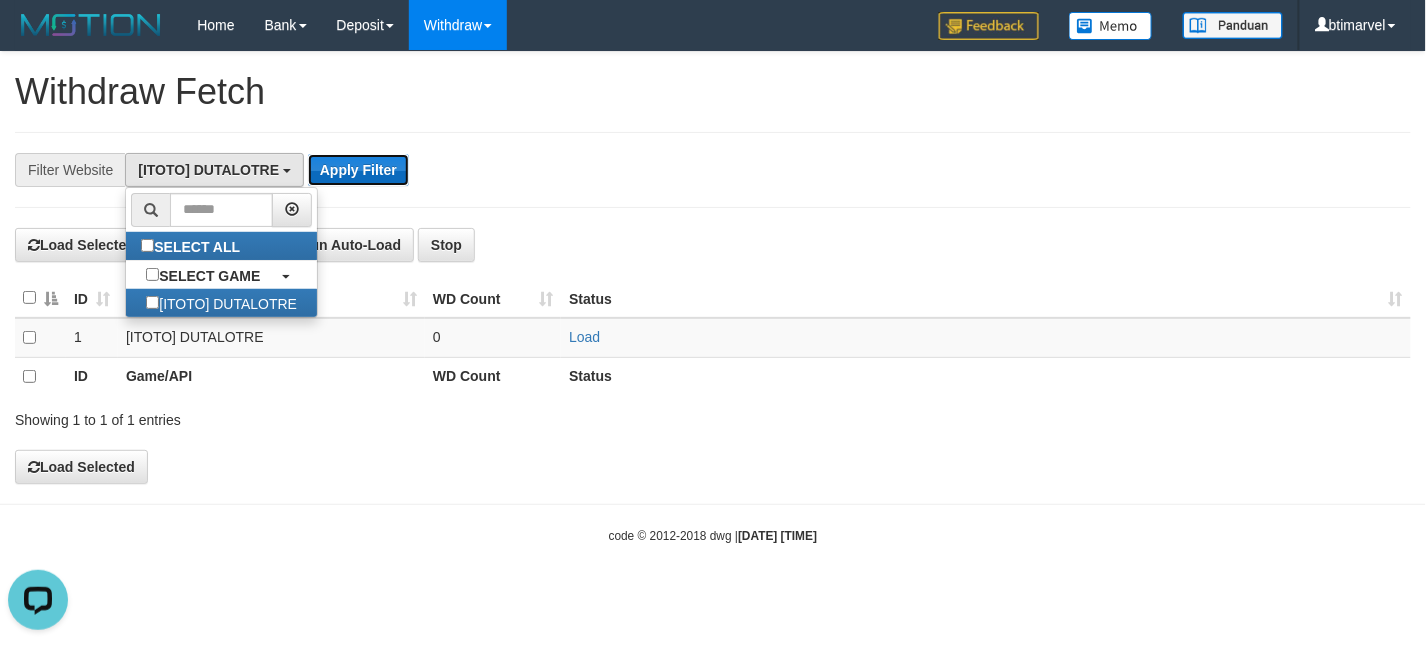 click on "Apply Filter" at bounding box center (358, 170) 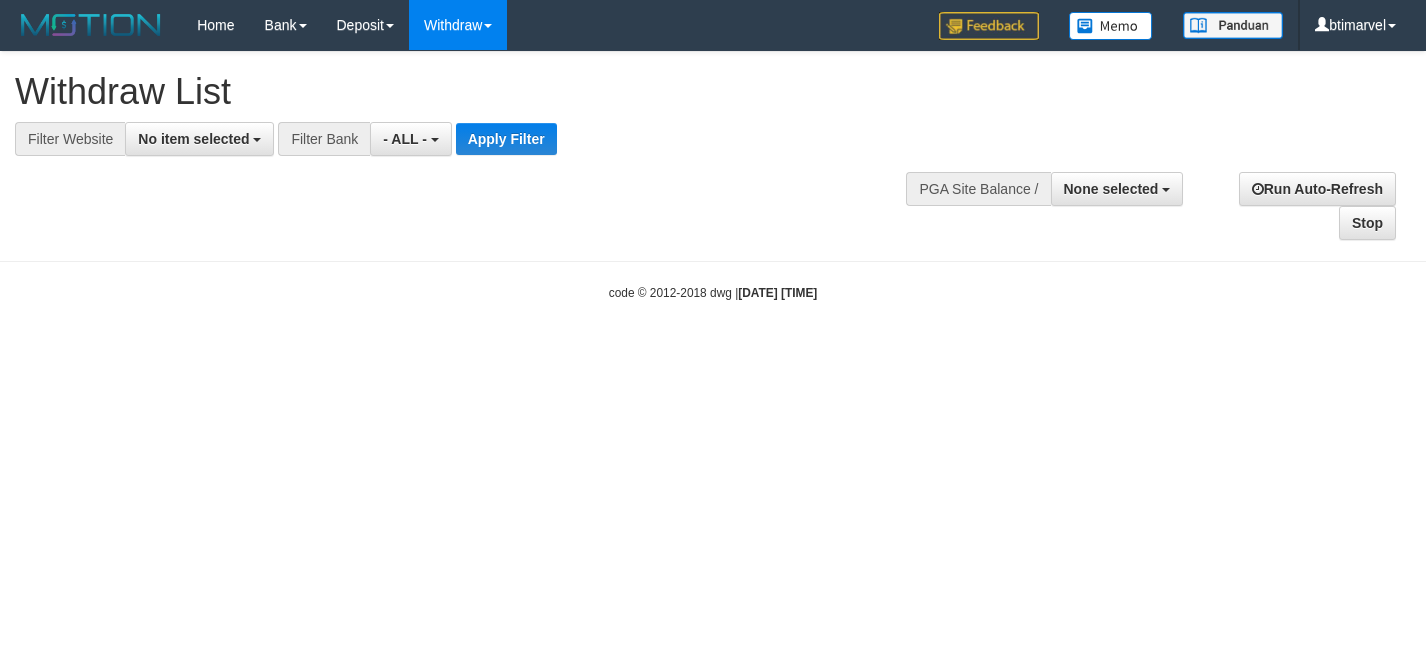 select 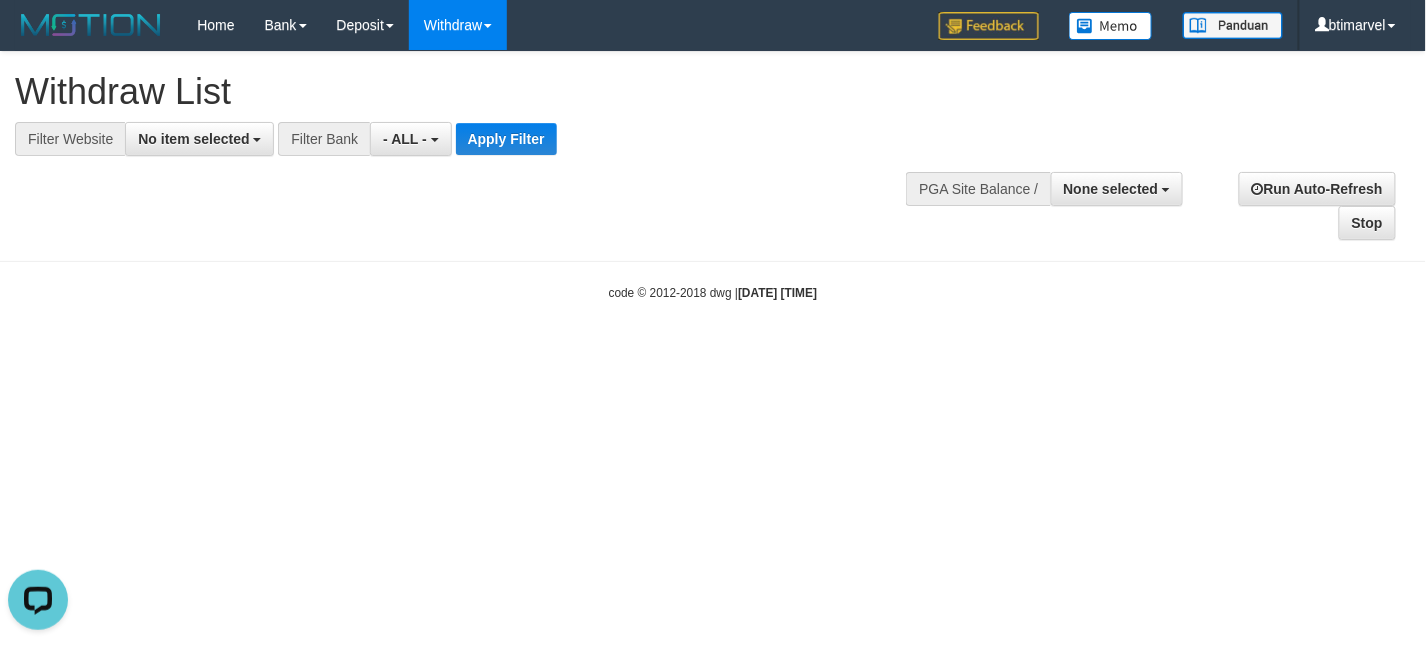 scroll, scrollTop: 0, scrollLeft: 0, axis: both 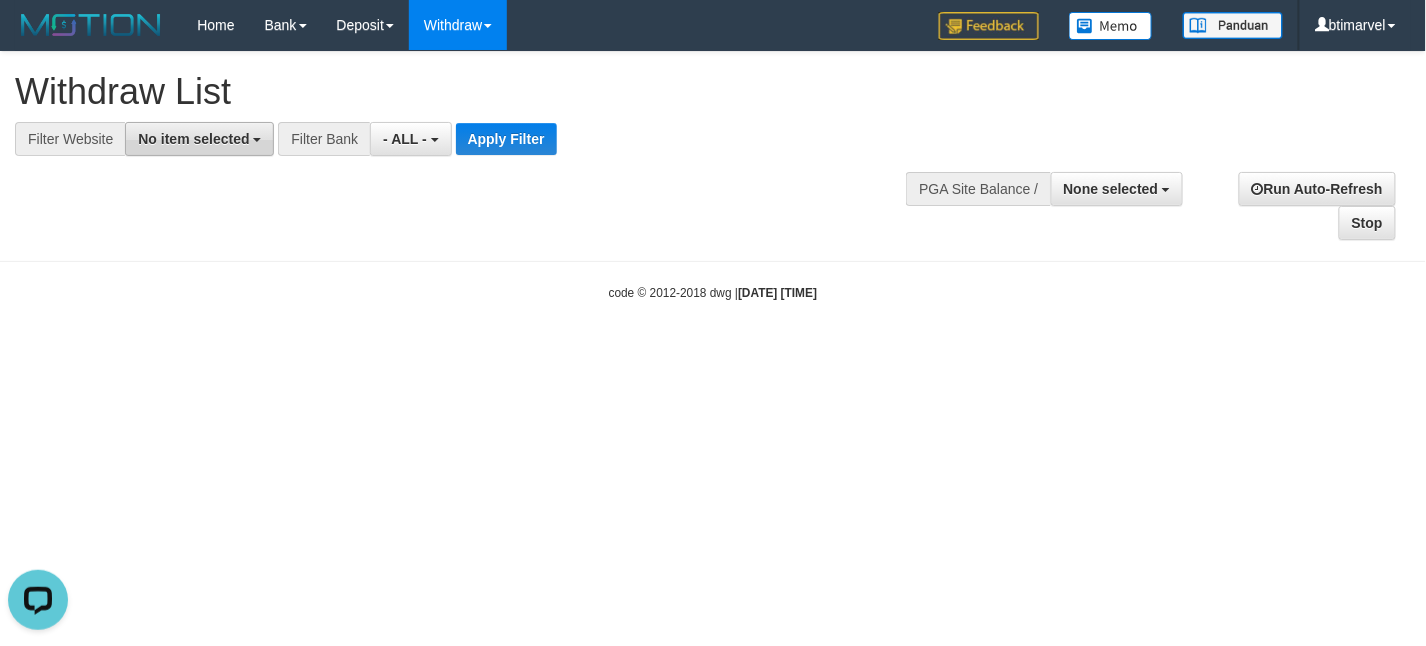 click on "No item selected" at bounding box center (193, 139) 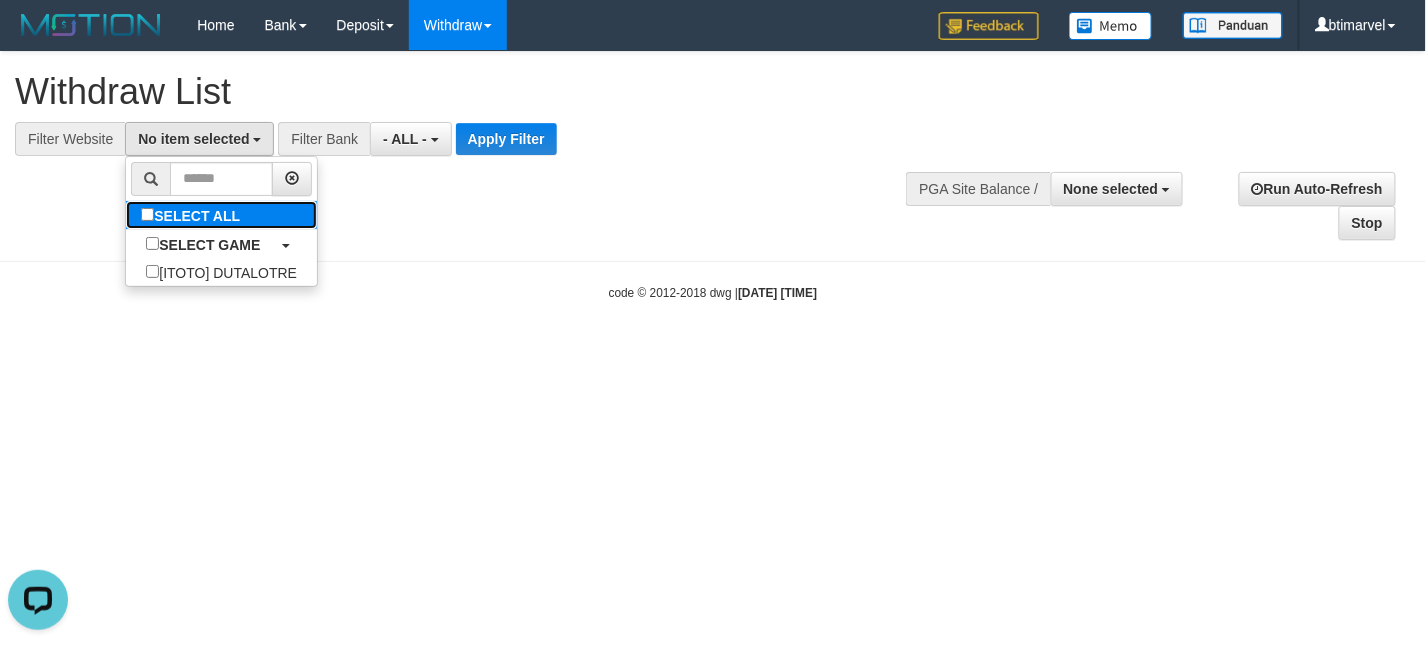 click on "SELECT ALL" at bounding box center (193, 215) 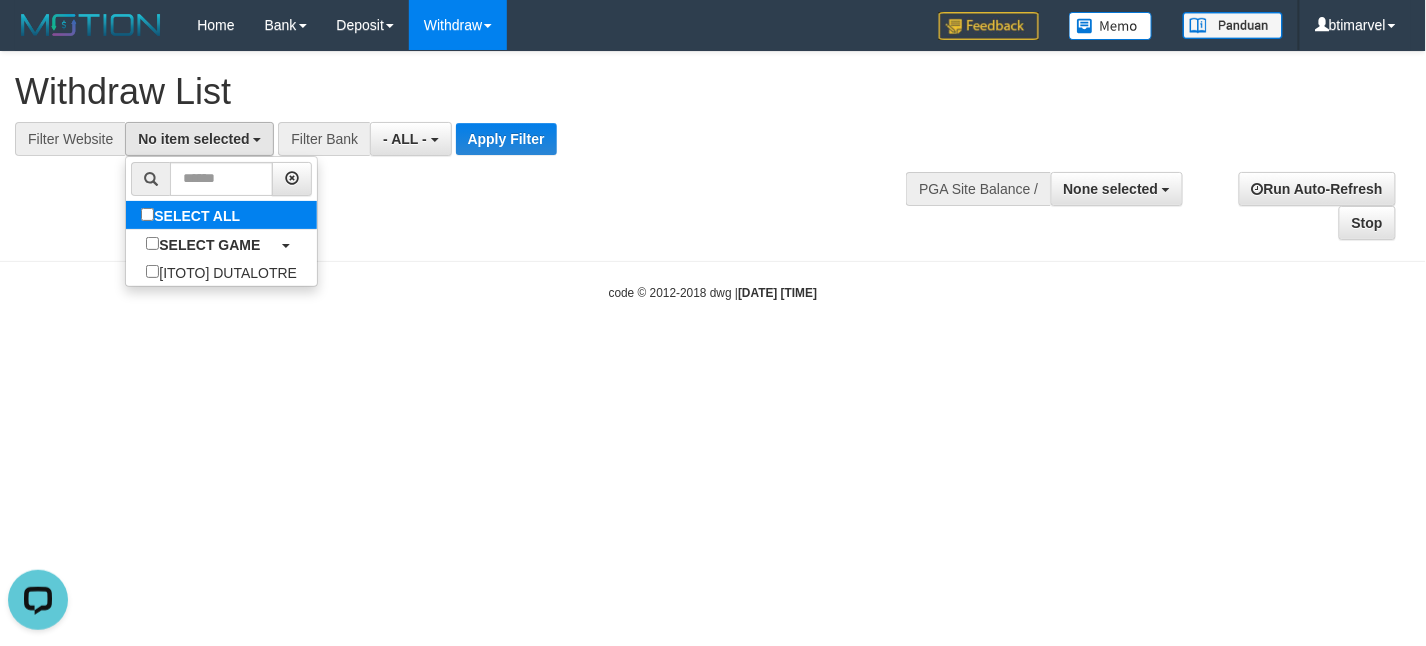 select on "****" 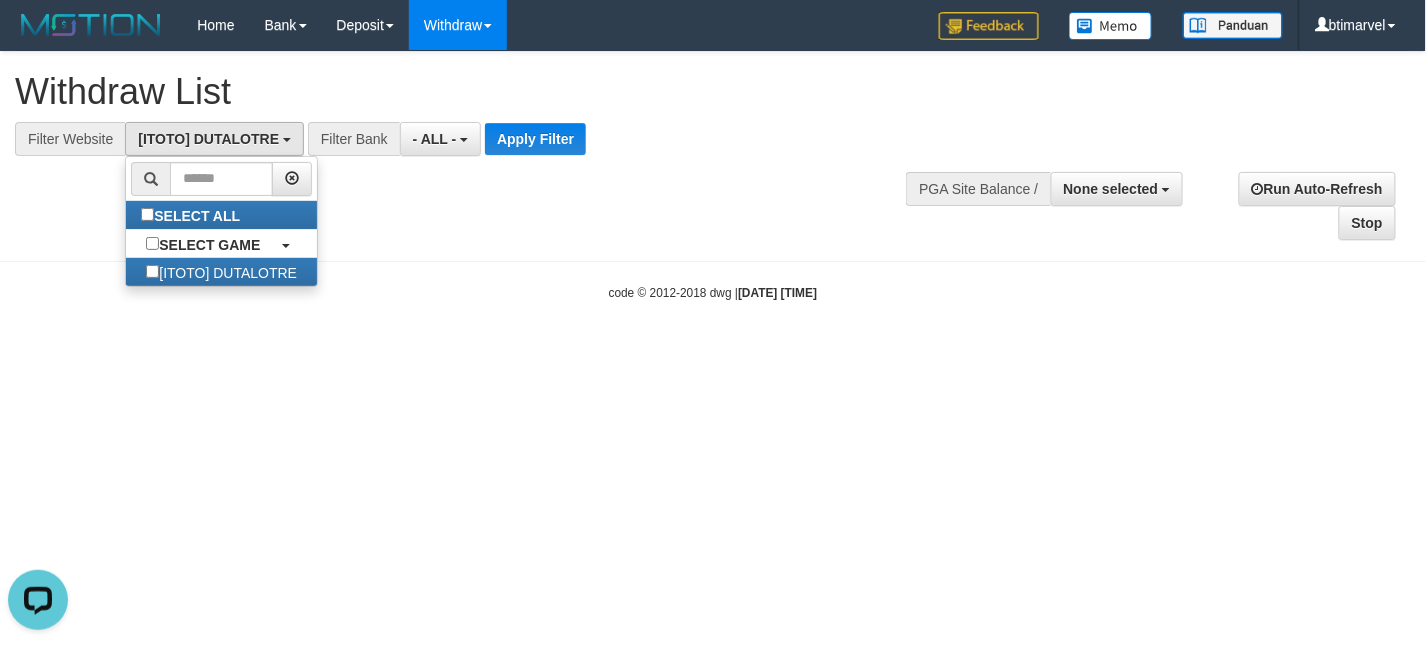 scroll, scrollTop: 17, scrollLeft: 0, axis: vertical 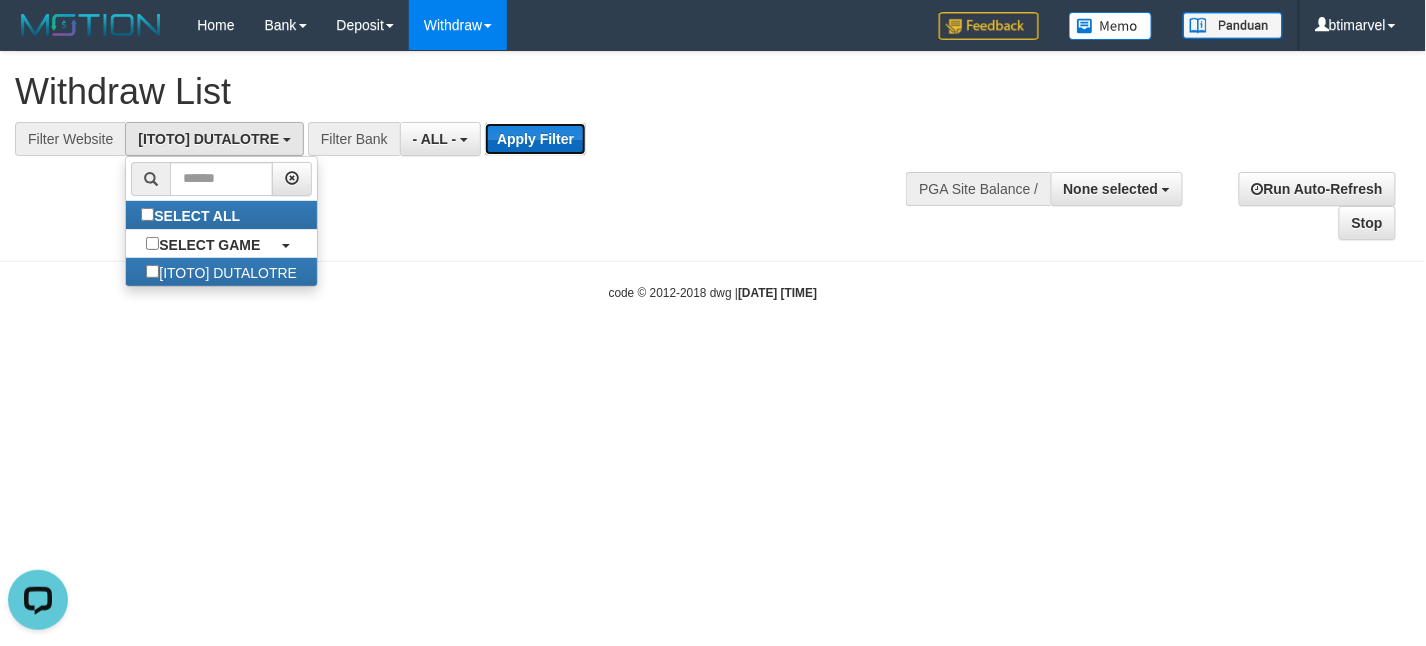 click on "Apply Filter" at bounding box center [535, 139] 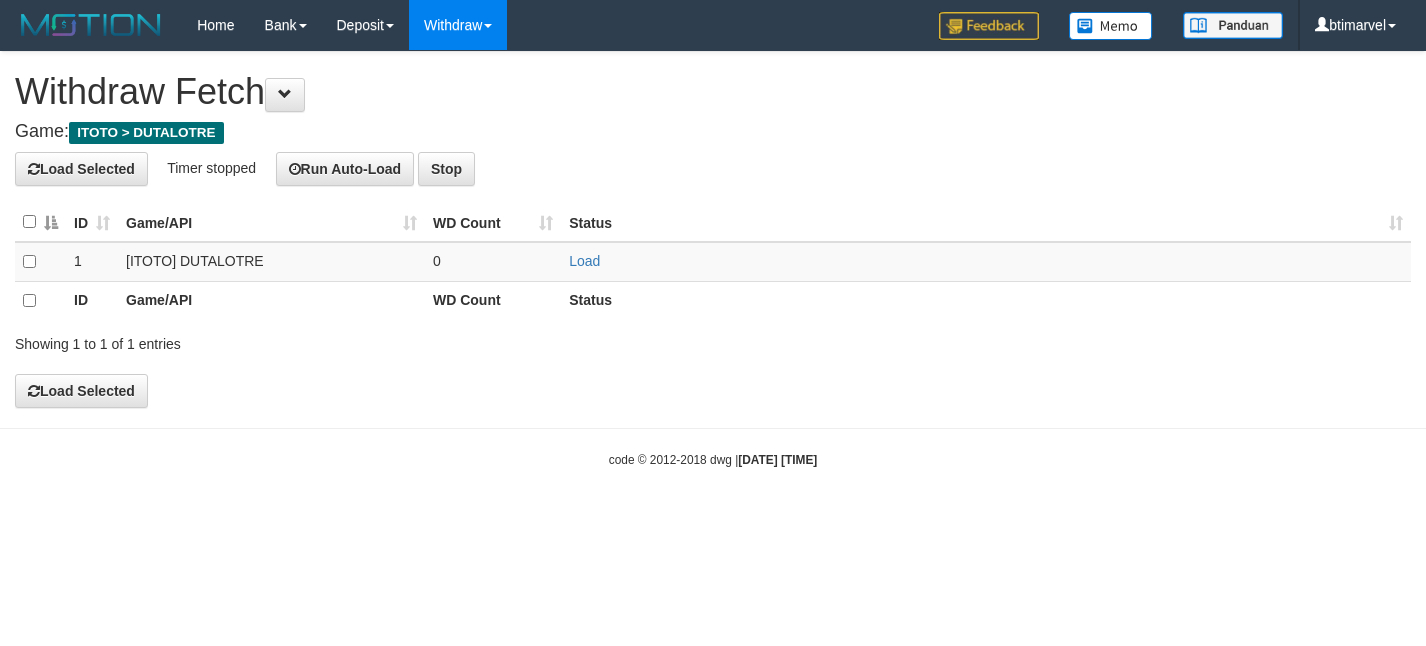 scroll, scrollTop: 0, scrollLeft: 0, axis: both 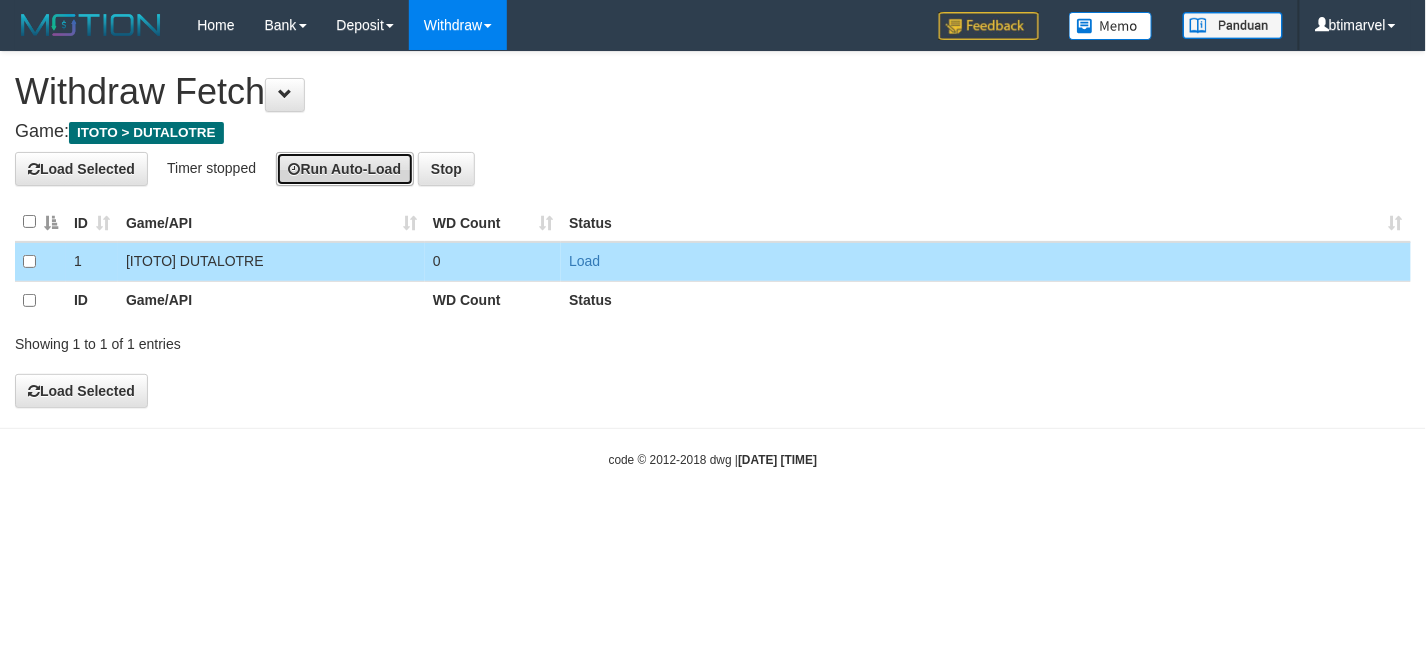 click on "Run Auto-Load" at bounding box center [345, 169] 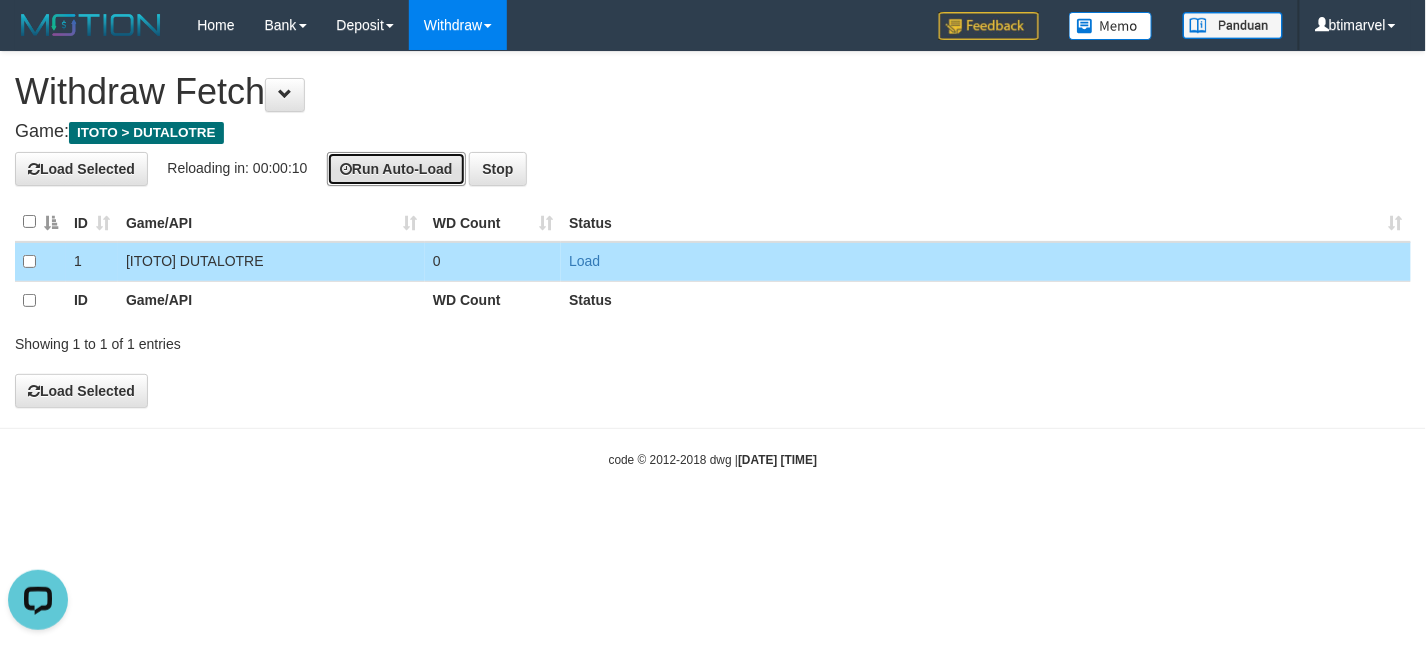 scroll, scrollTop: 0, scrollLeft: 0, axis: both 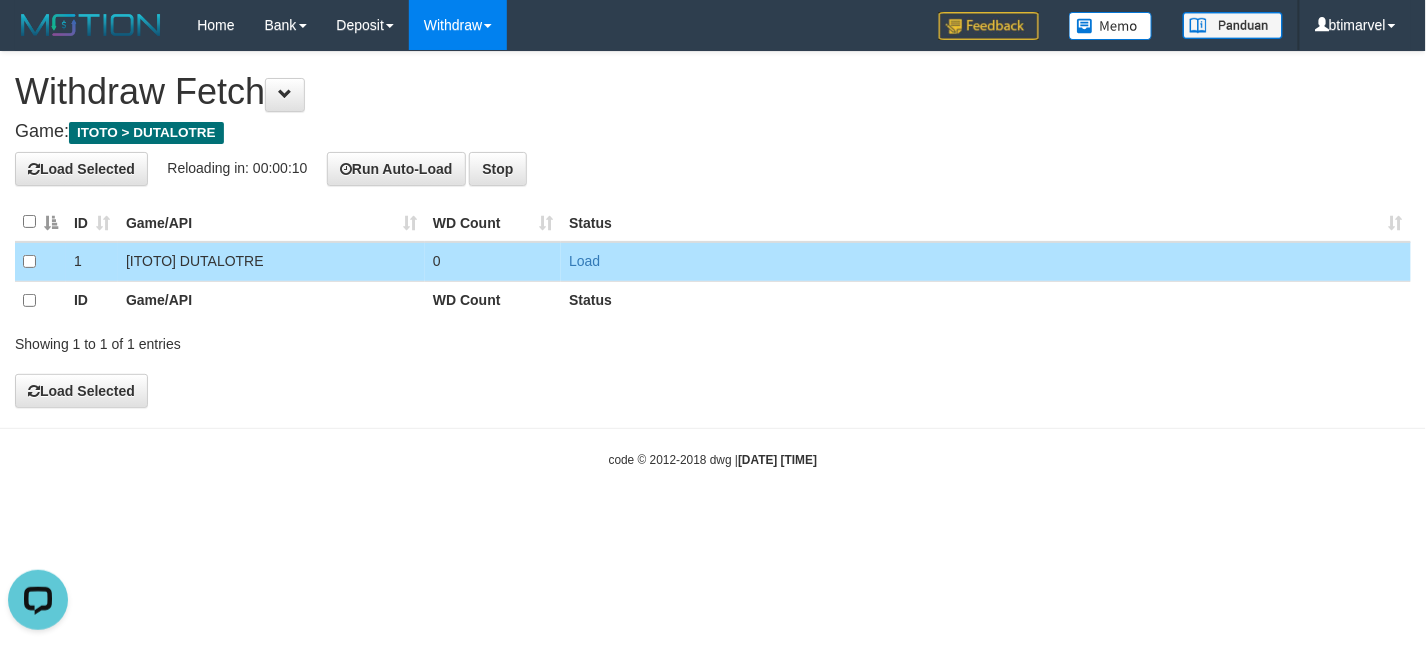 click on "Load Selected
Reloading in: 00:00:10
Run Auto-Load
Stop" at bounding box center (713, 169) 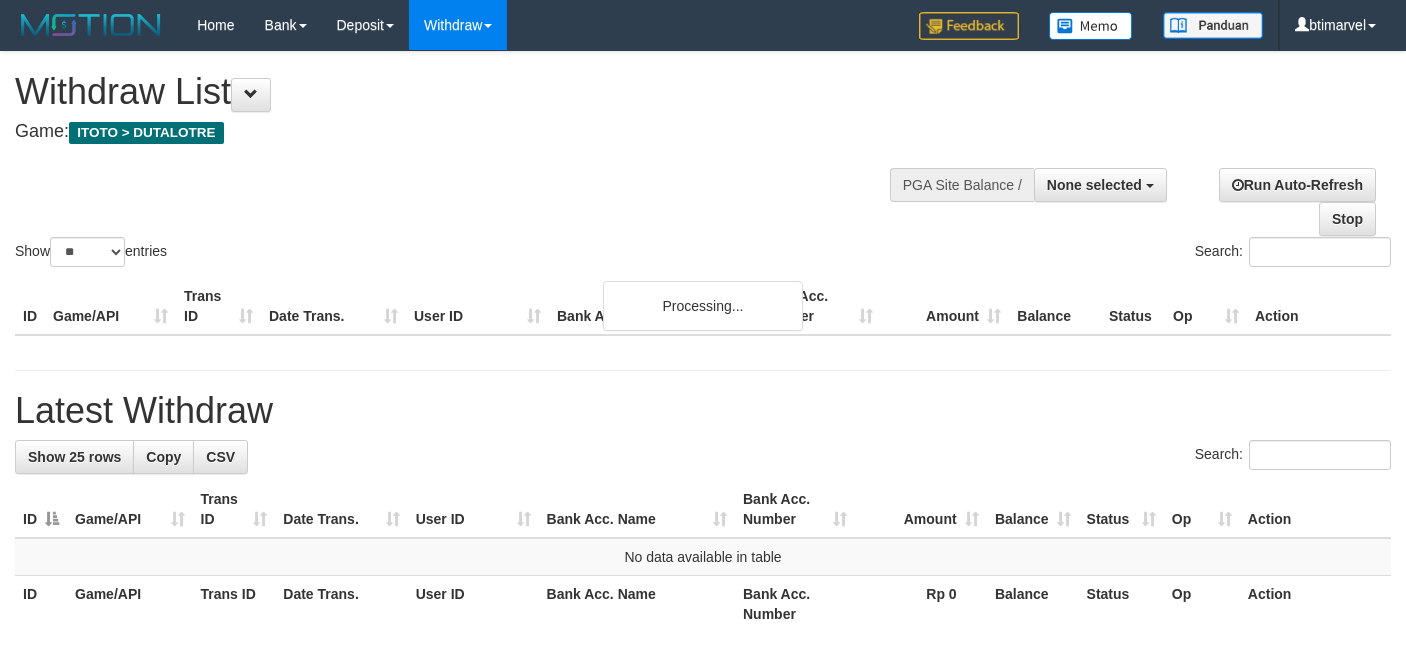 select 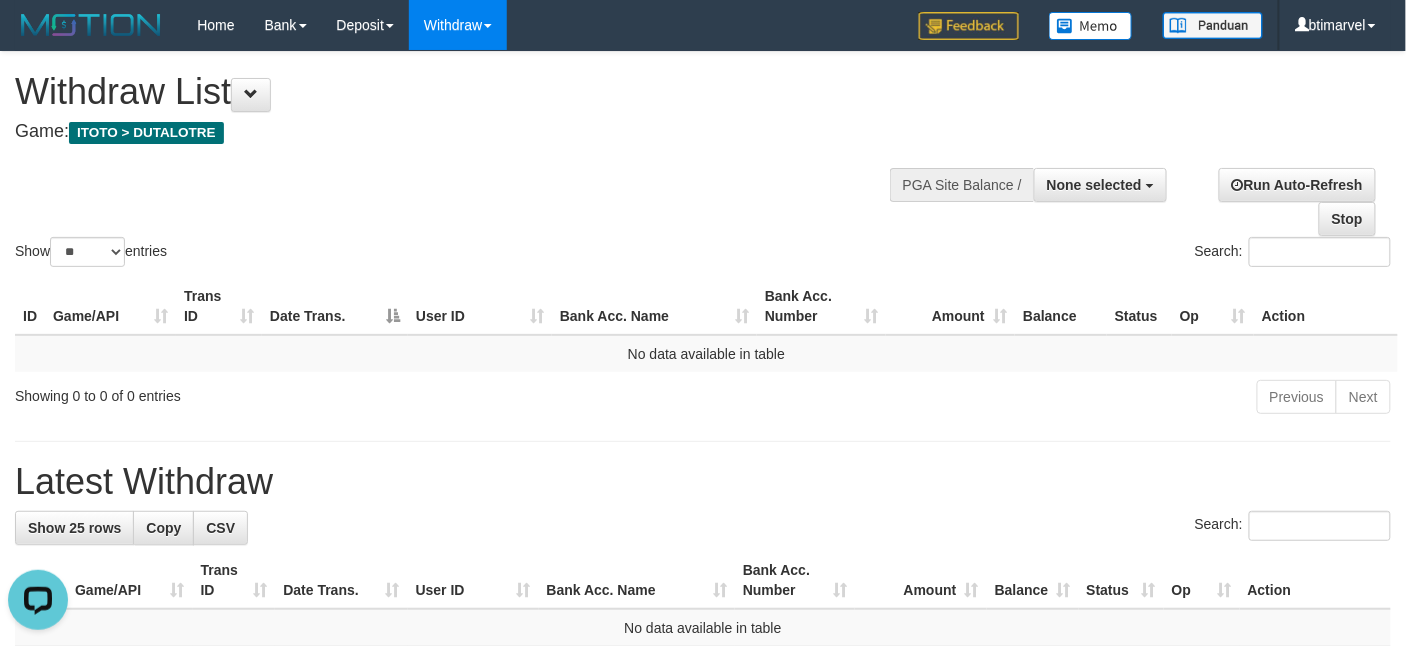 scroll, scrollTop: 0, scrollLeft: 0, axis: both 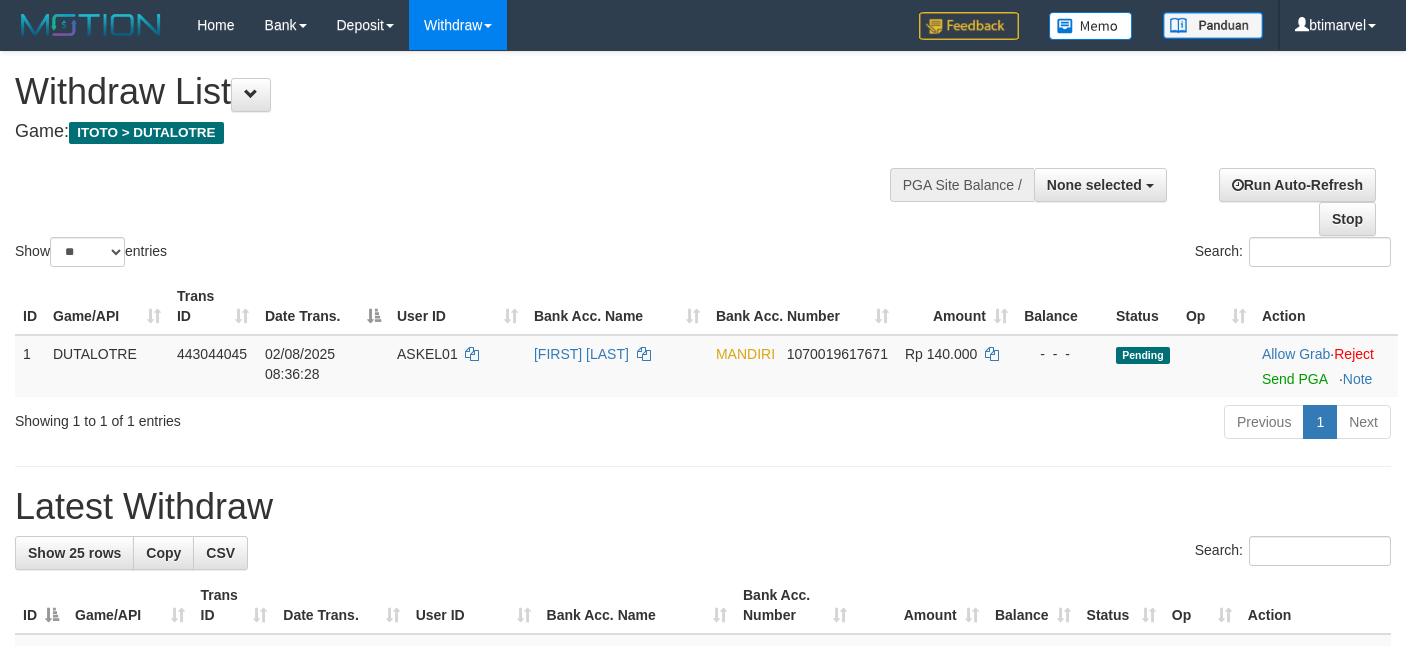 select 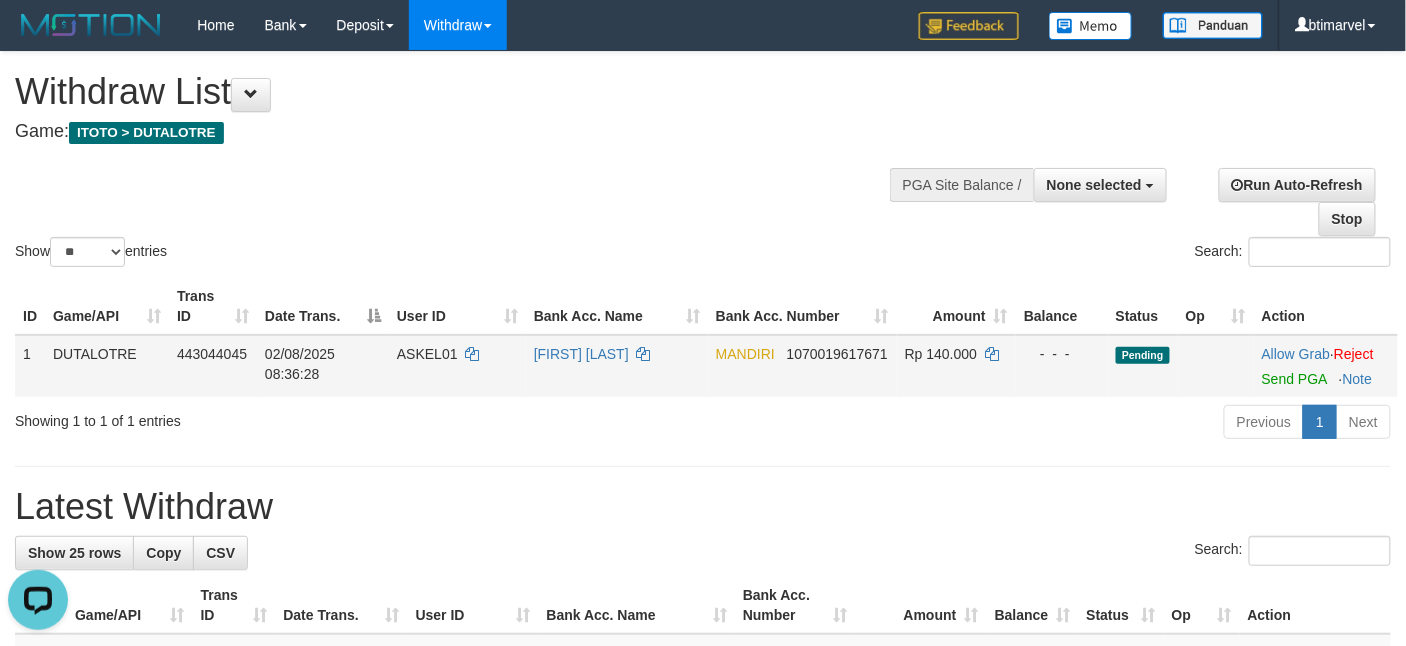 scroll, scrollTop: 0, scrollLeft: 0, axis: both 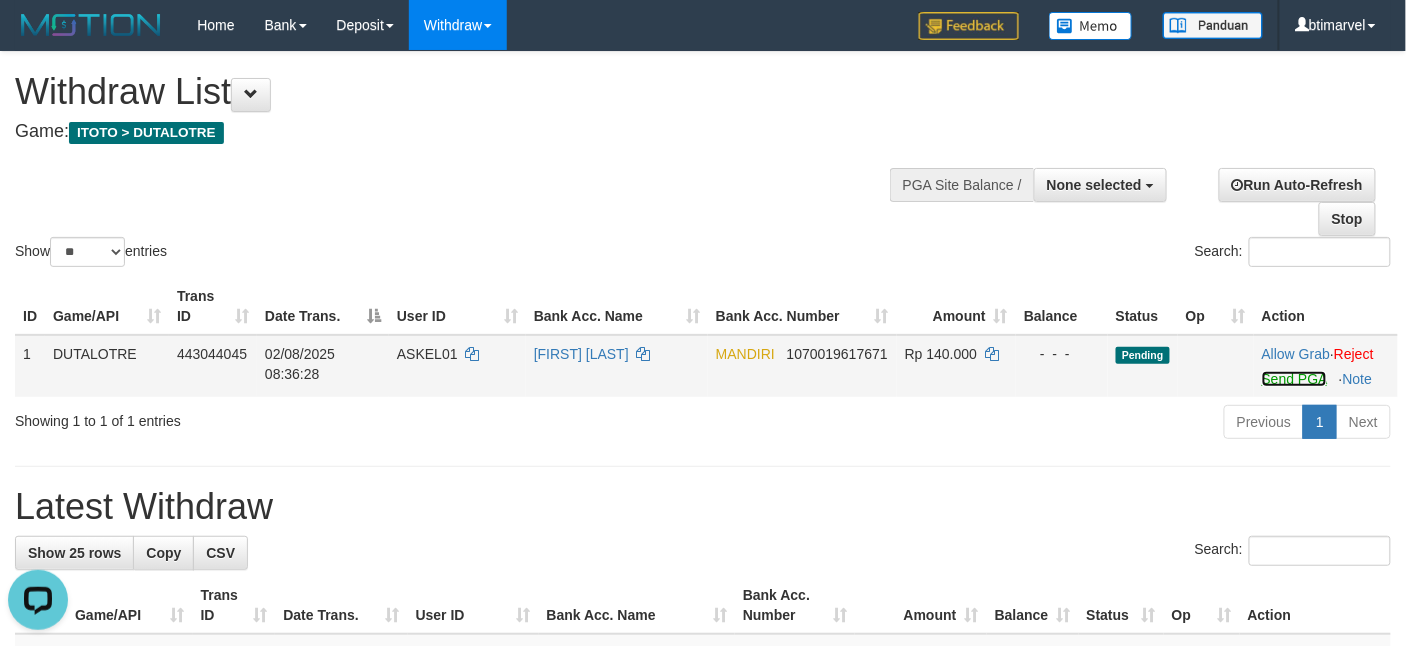 click on "Send PGA" at bounding box center (1294, 379) 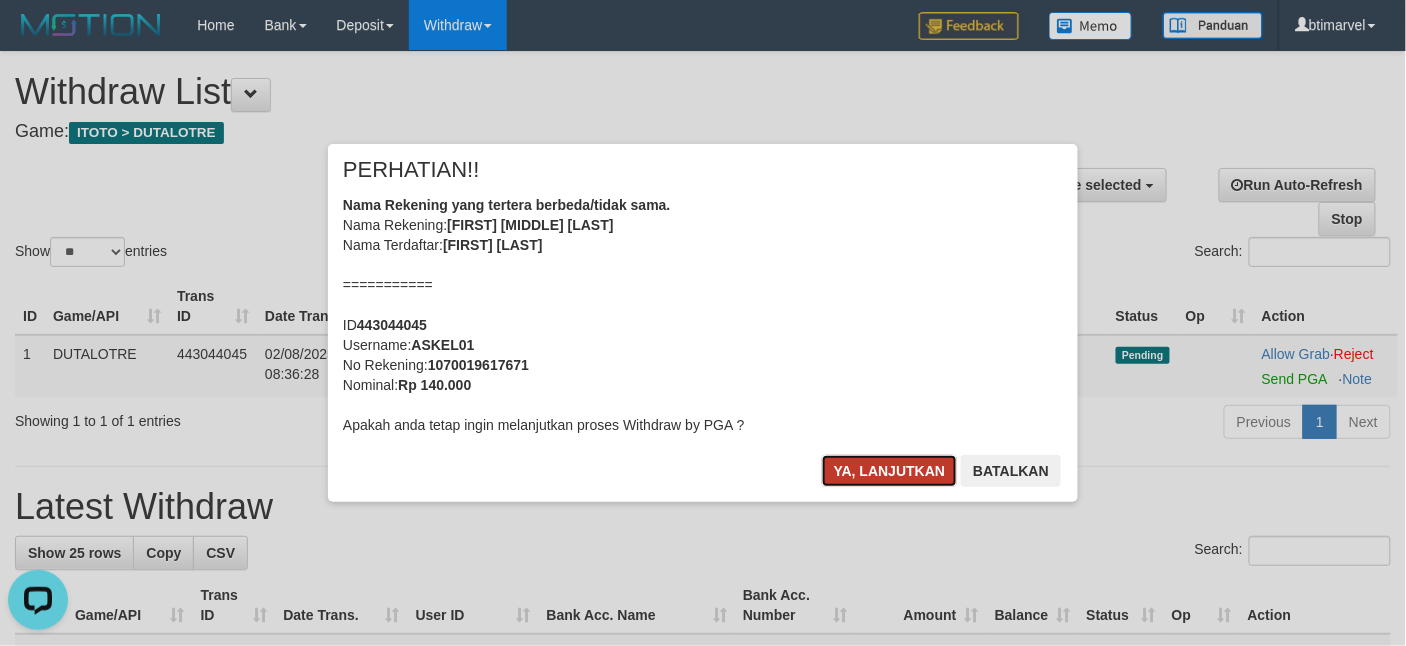 click on "Ya, lanjutkan" at bounding box center [890, 471] 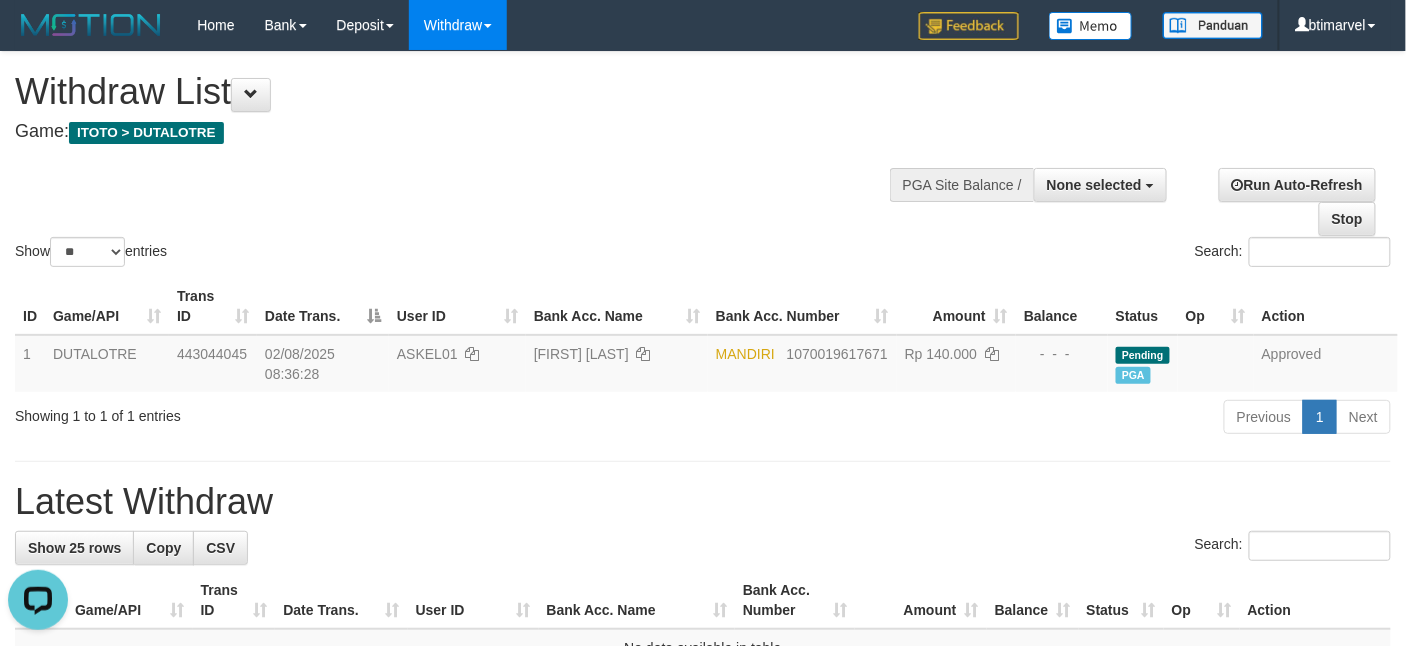 drag, startPoint x: 949, startPoint y: 457, endPoint x: 1032, endPoint y: 98, distance: 368.46982 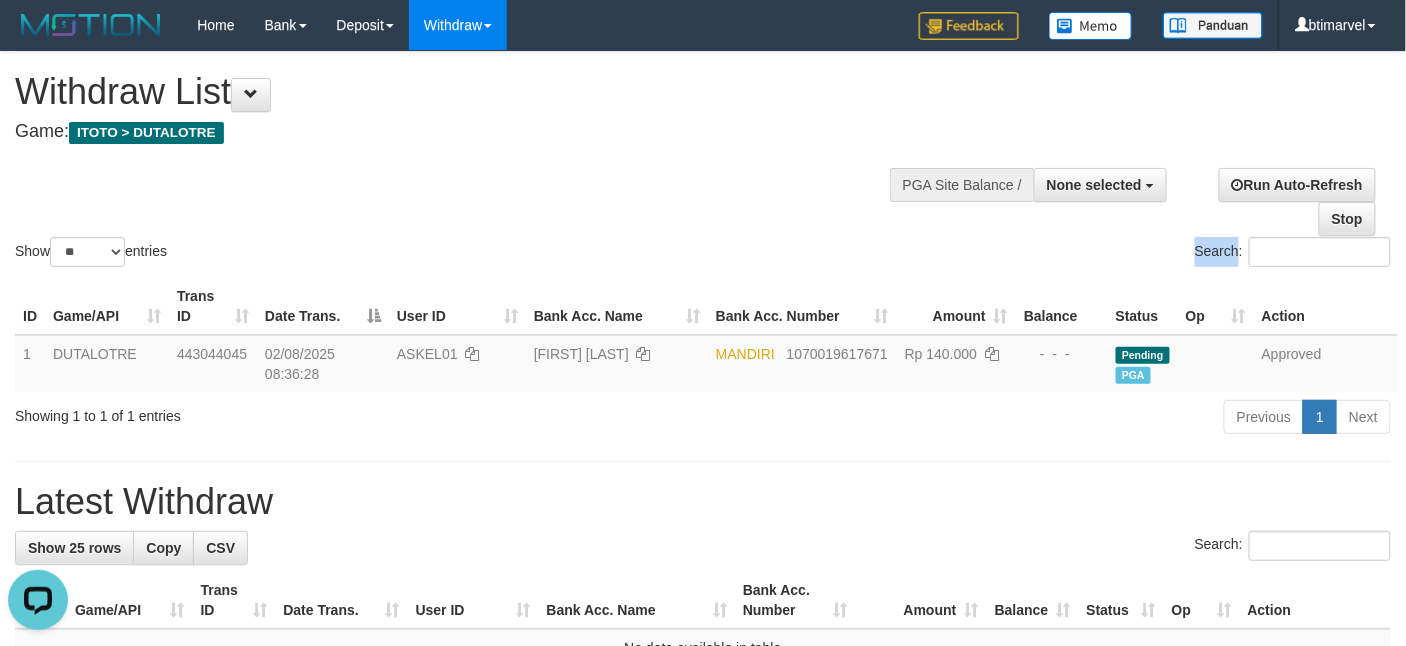 click on "Show  ** ** ** ***  entries Search:" at bounding box center (703, 161) 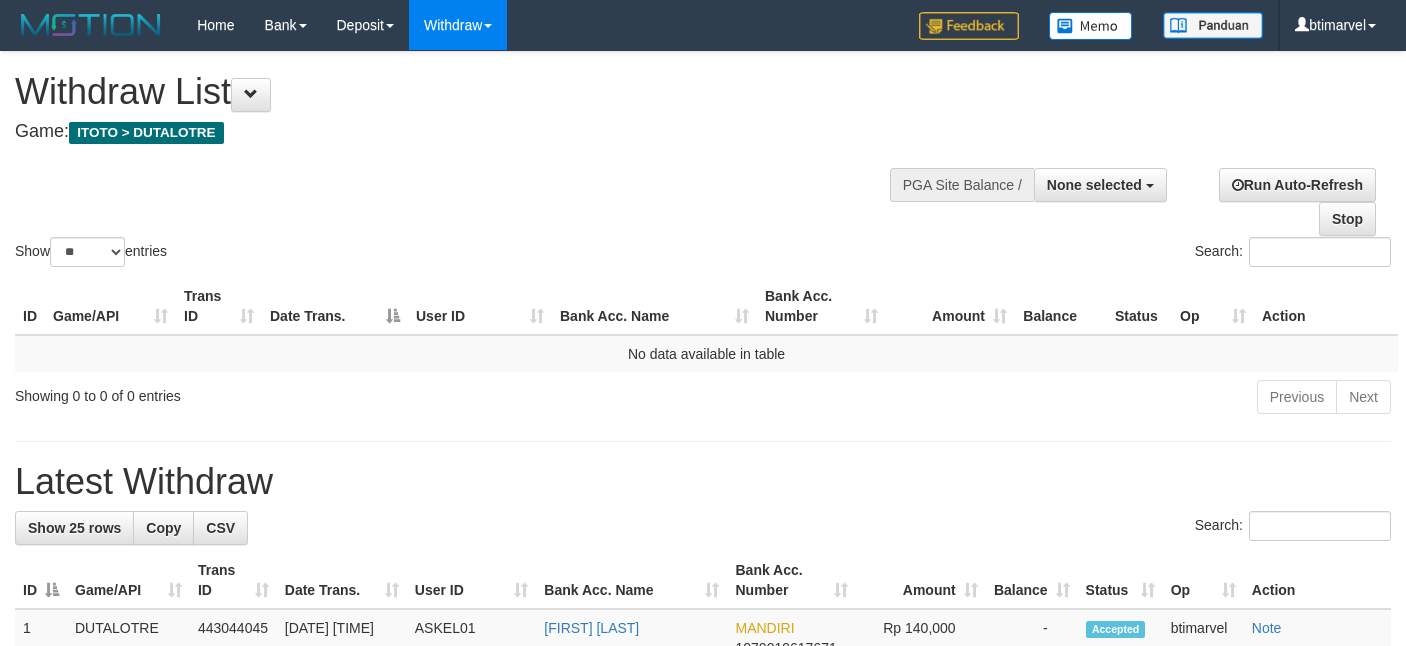 select 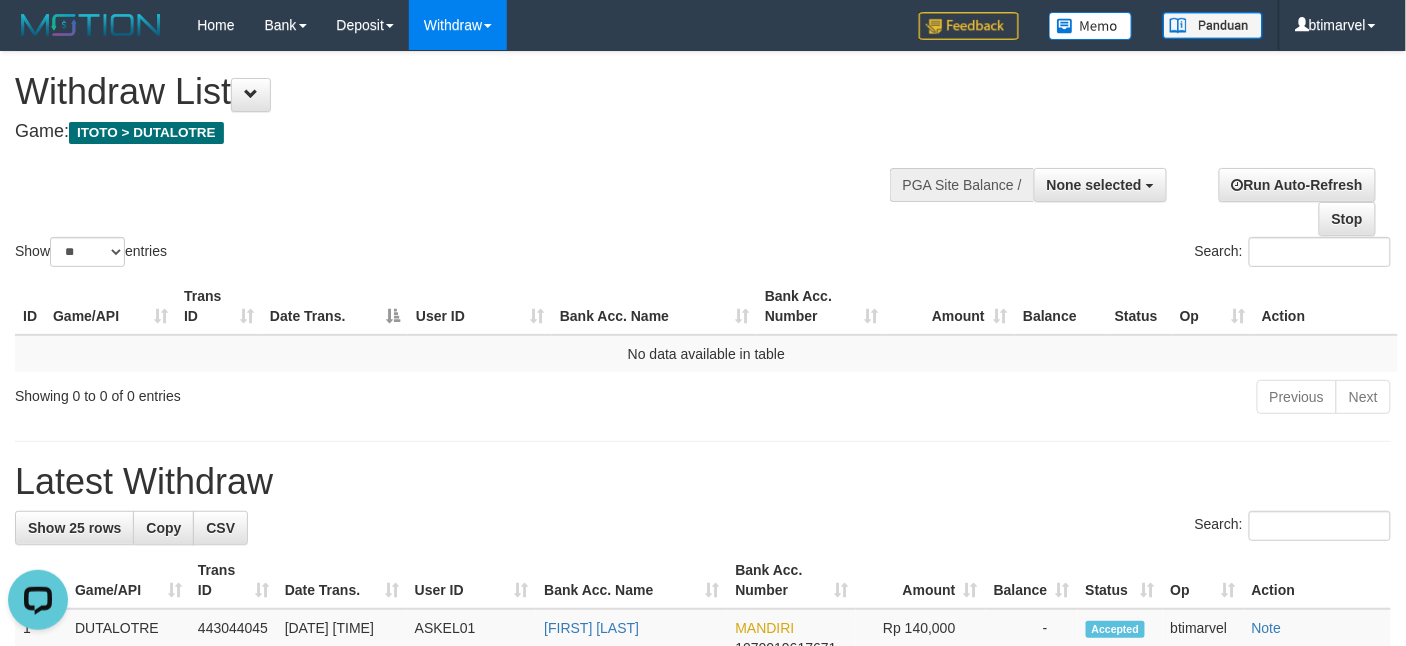 scroll, scrollTop: 0, scrollLeft: 0, axis: both 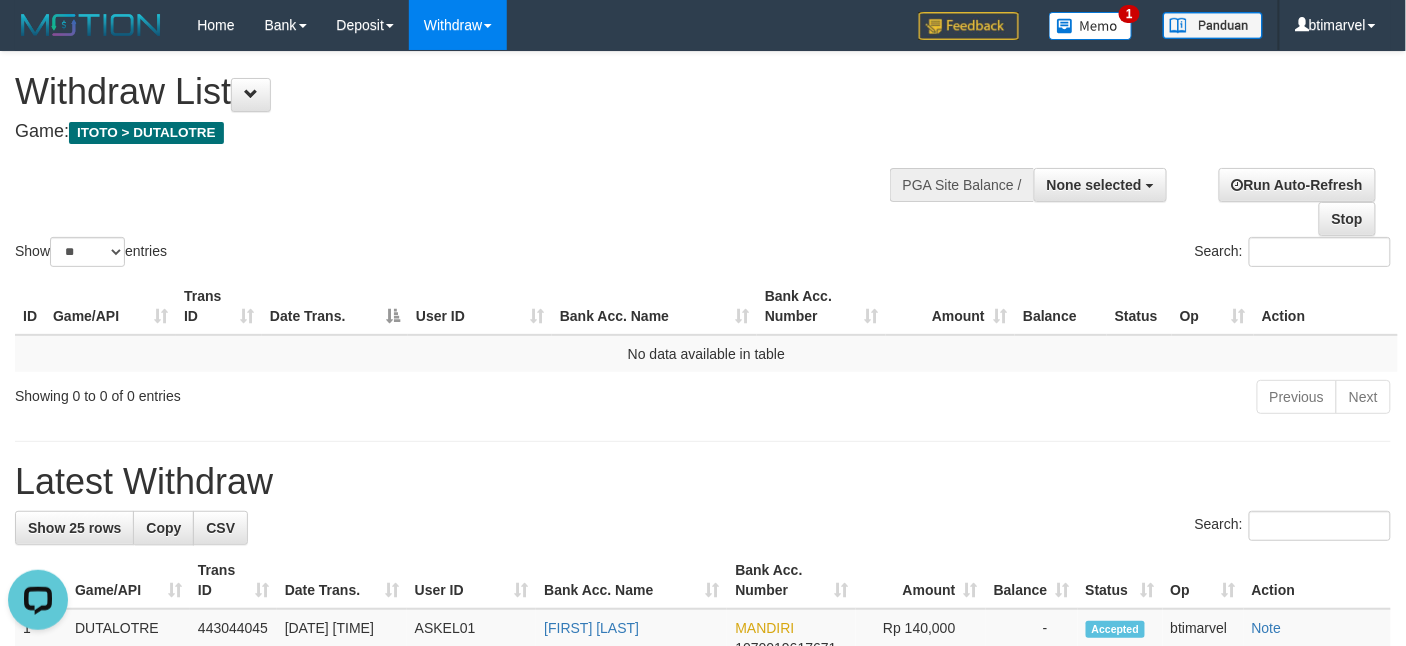 click on "Show  ** ** ** ***  entries Search:" at bounding box center [703, 161] 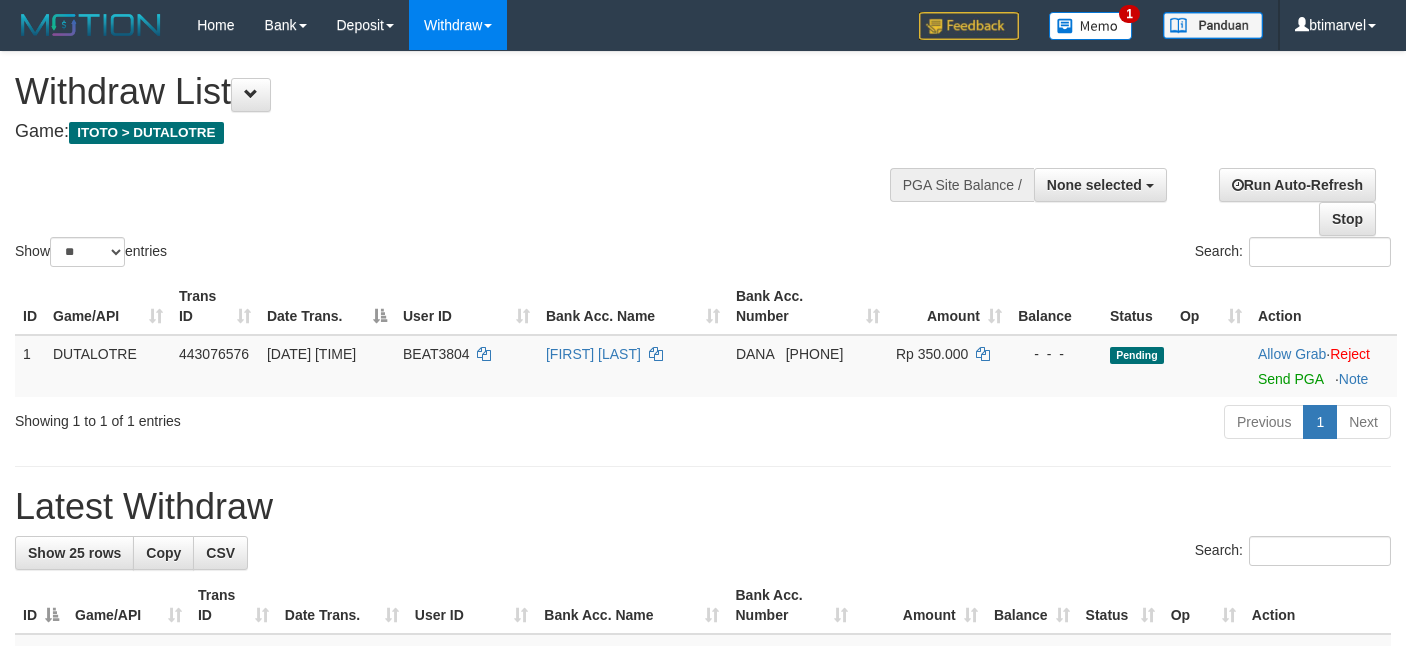 select 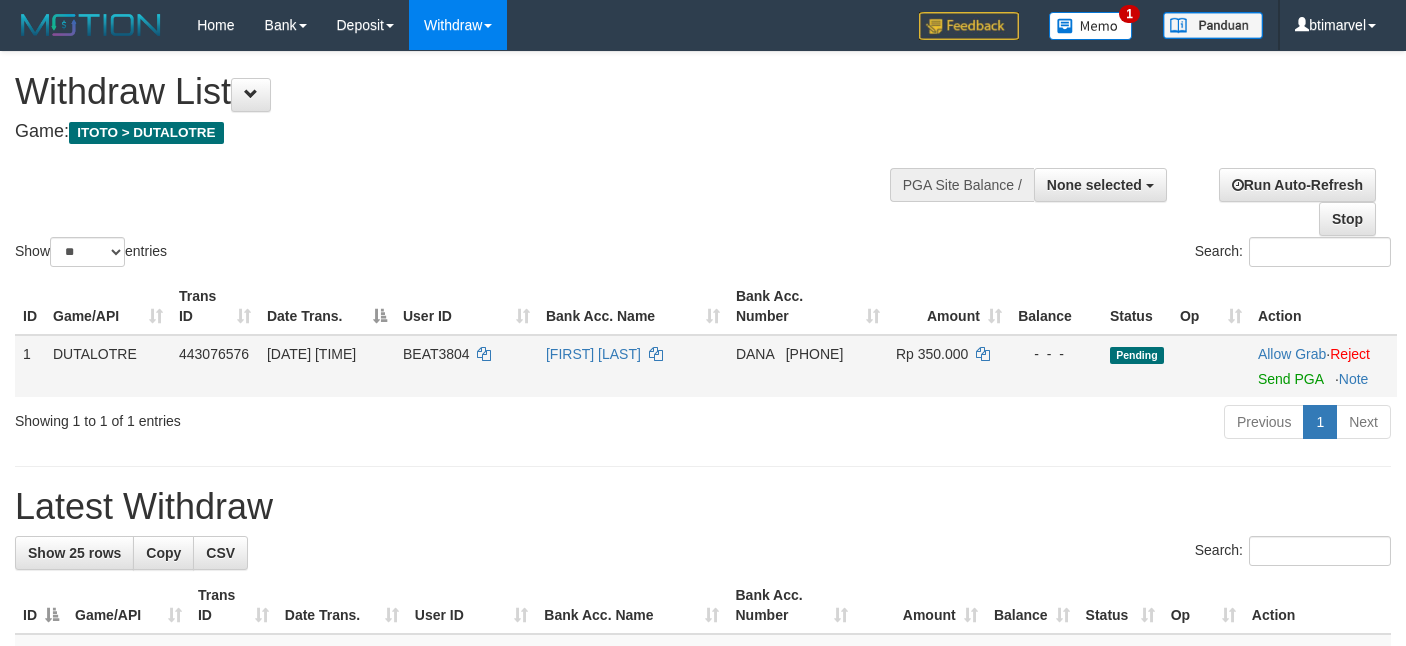 scroll, scrollTop: 0, scrollLeft: 0, axis: both 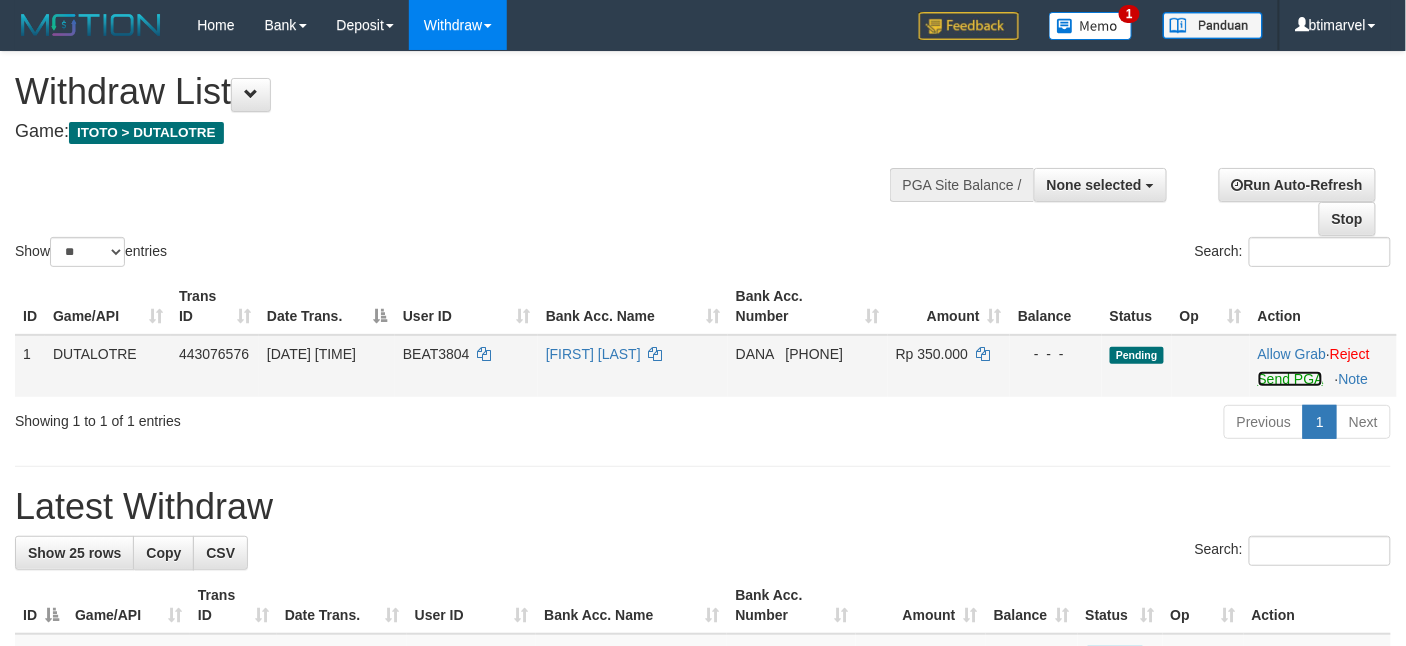 click on "Send PGA" at bounding box center [1290, 379] 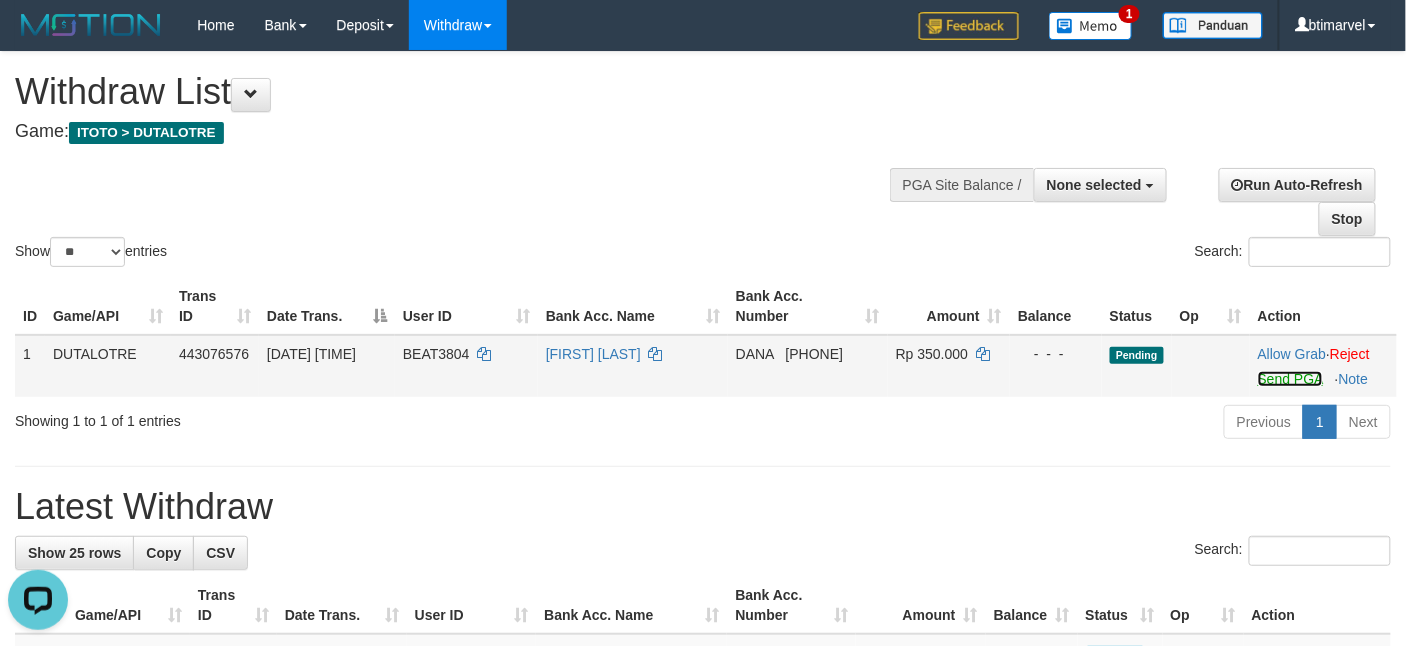 scroll, scrollTop: 0, scrollLeft: 0, axis: both 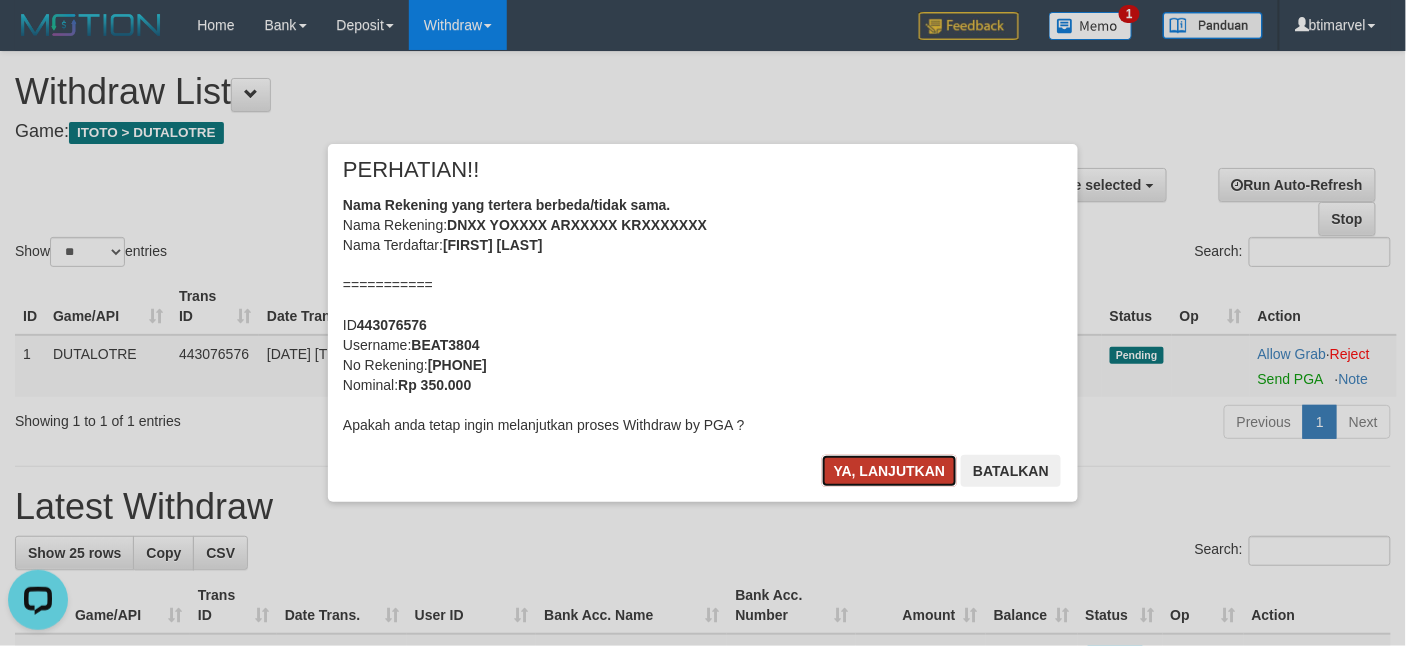 click on "Ya, lanjutkan" at bounding box center [890, 471] 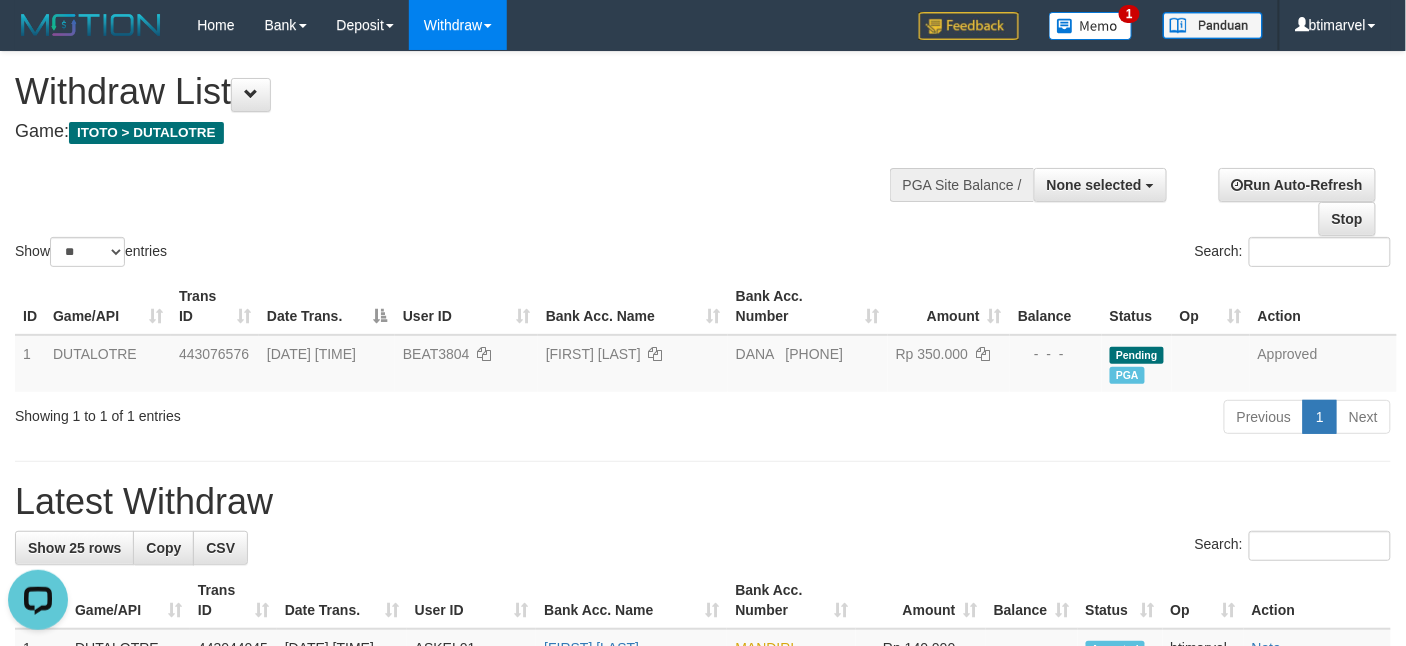 click on "Show  ** ** ** ***  entries Search:" at bounding box center (703, 161) 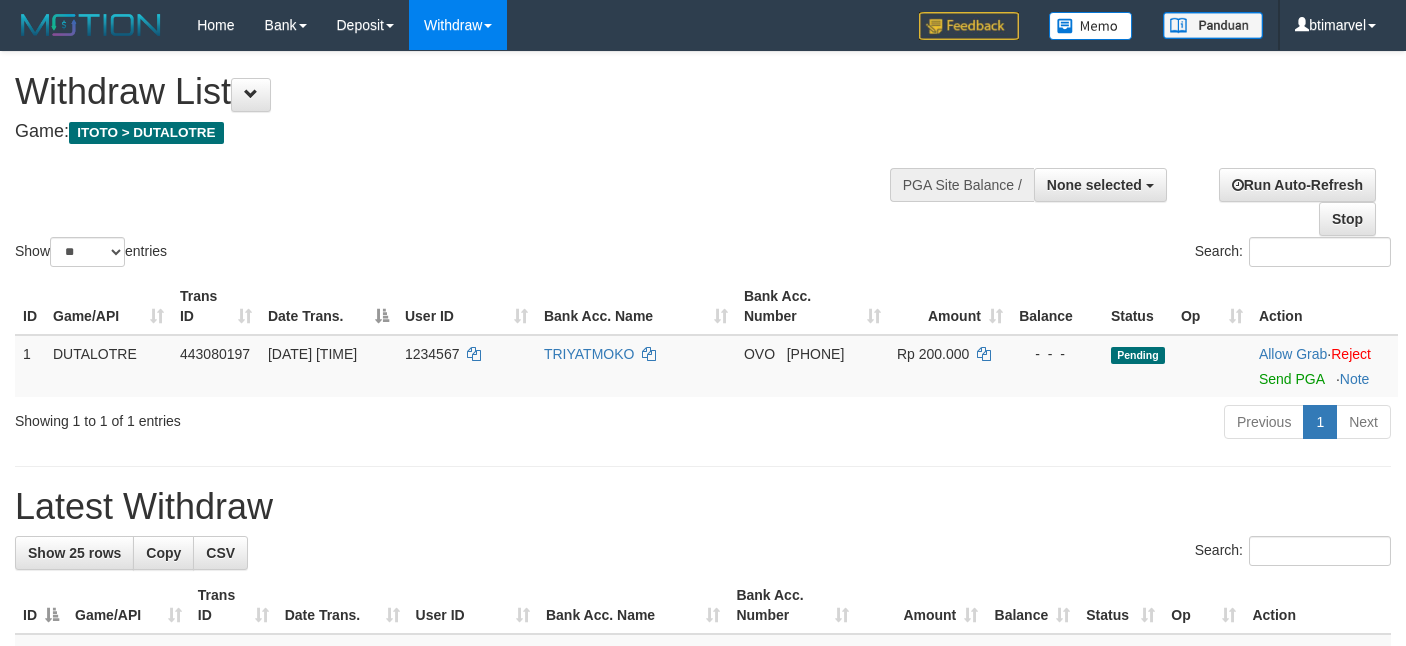 select 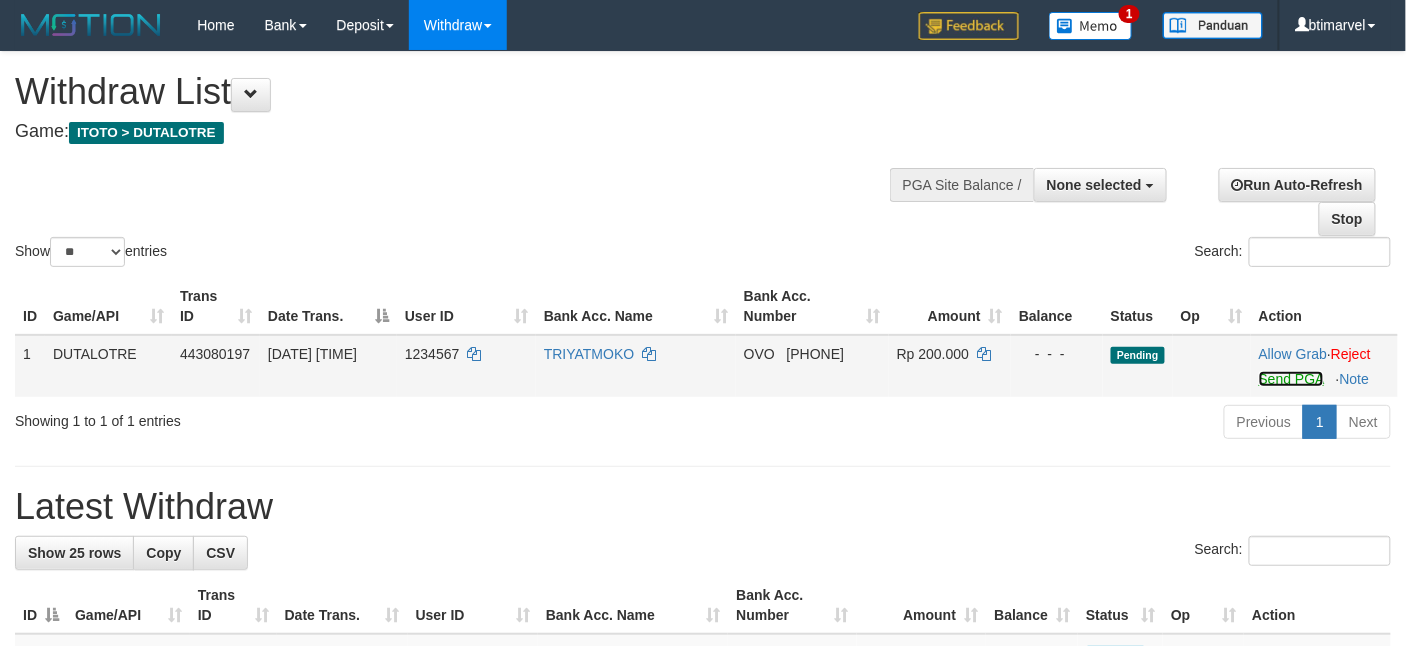 click on "Send PGA" at bounding box center (1291, 379) 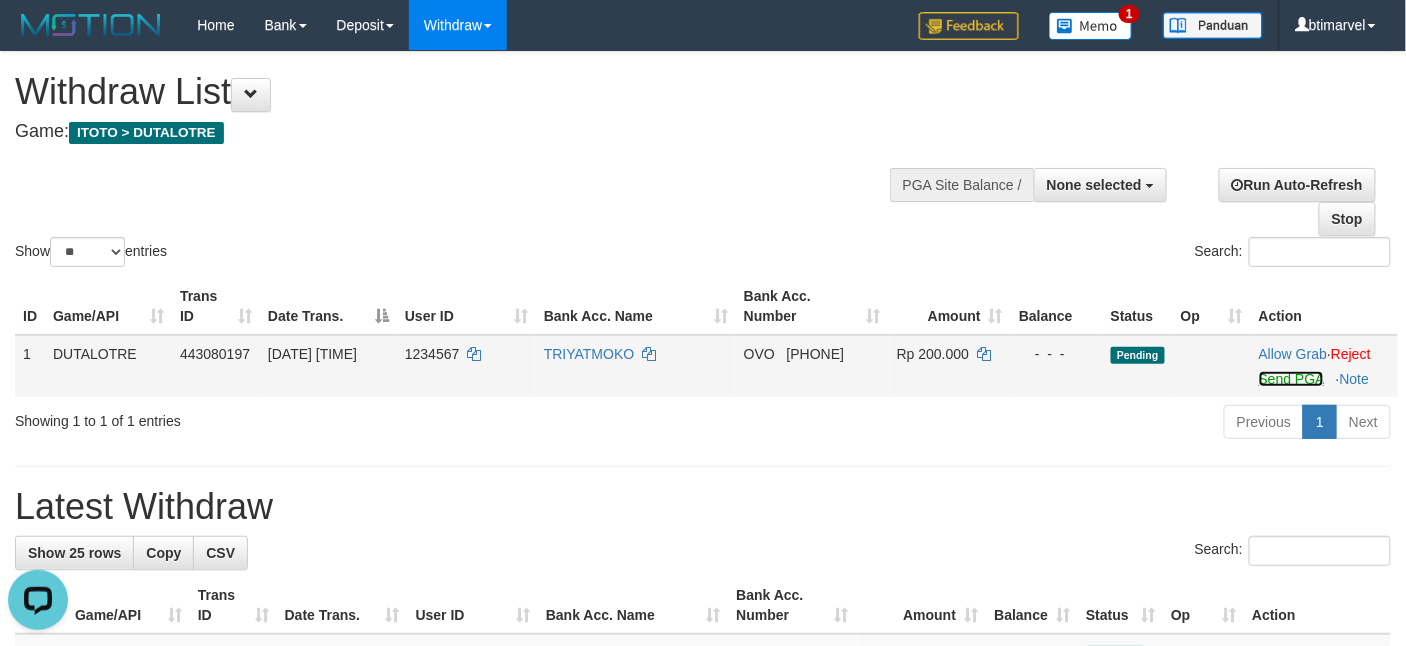 scroll, scrollTop: 0, scrollLeft: 0, axis: both 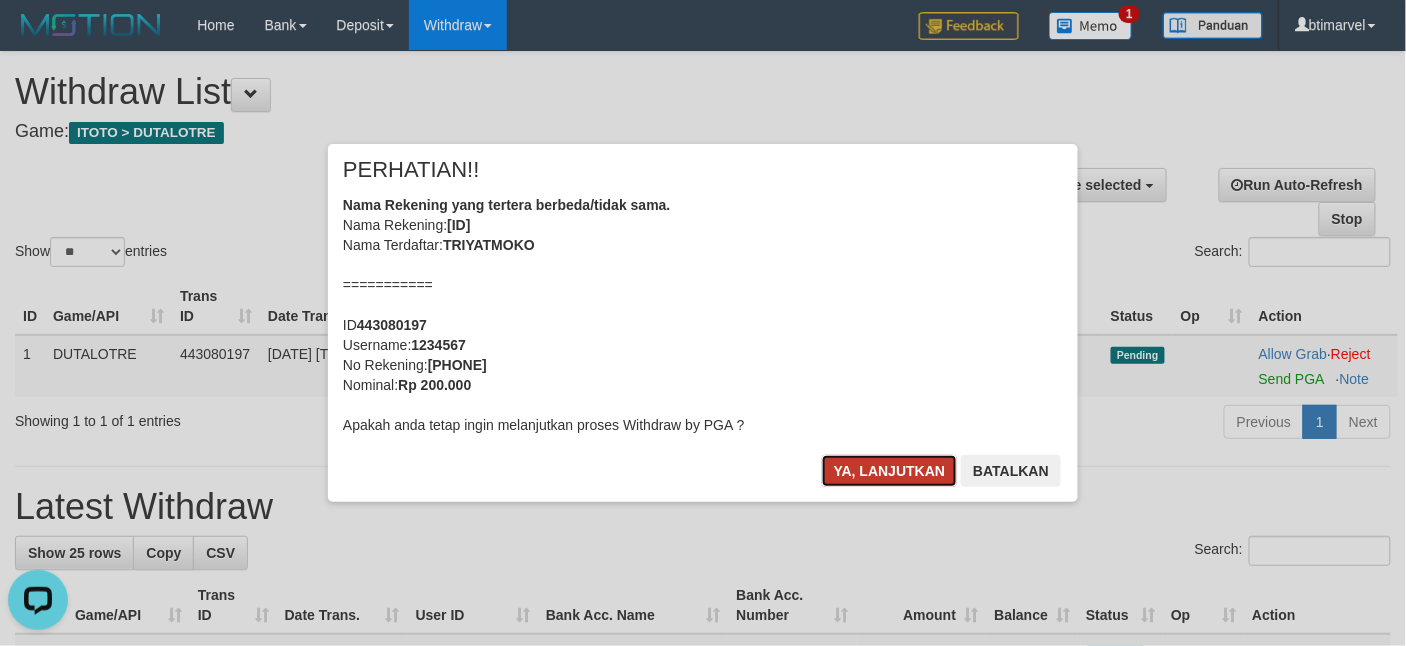 click on "Ya, lanjutkan" at bounding box center [890, 471] 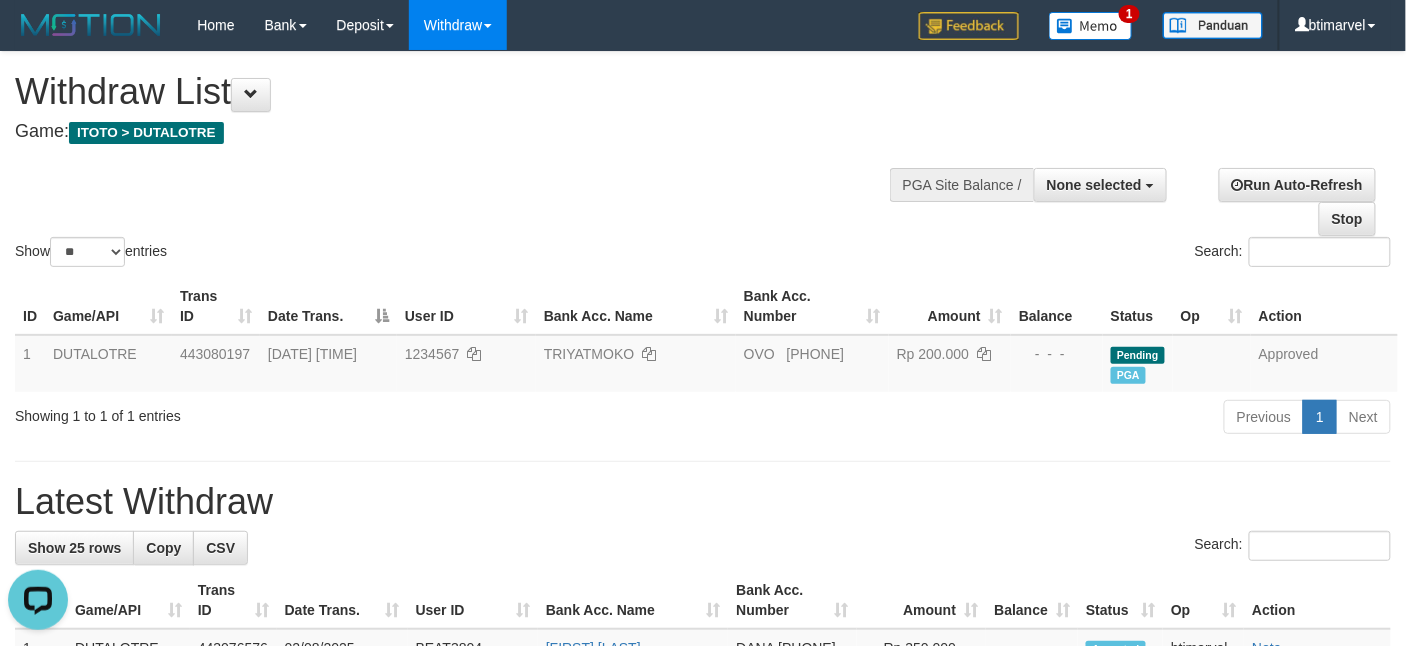 click on "**********" at bounding box center [703, 464] 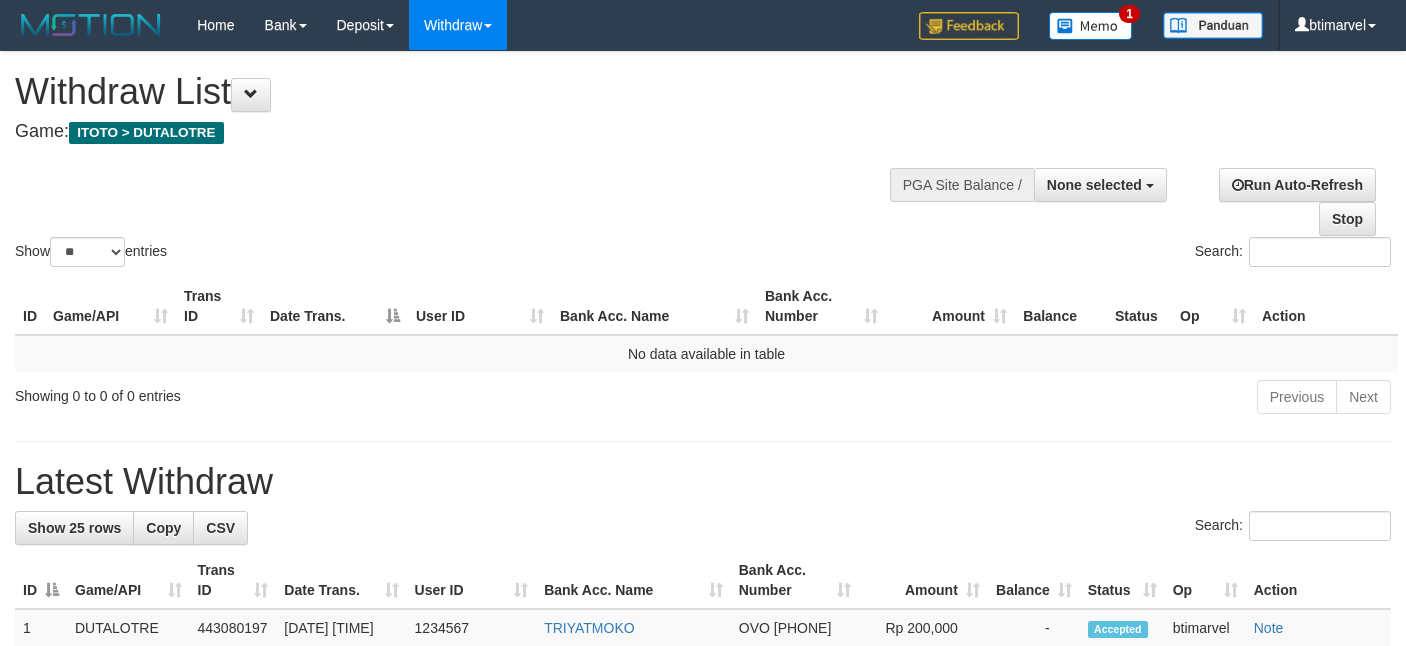 select 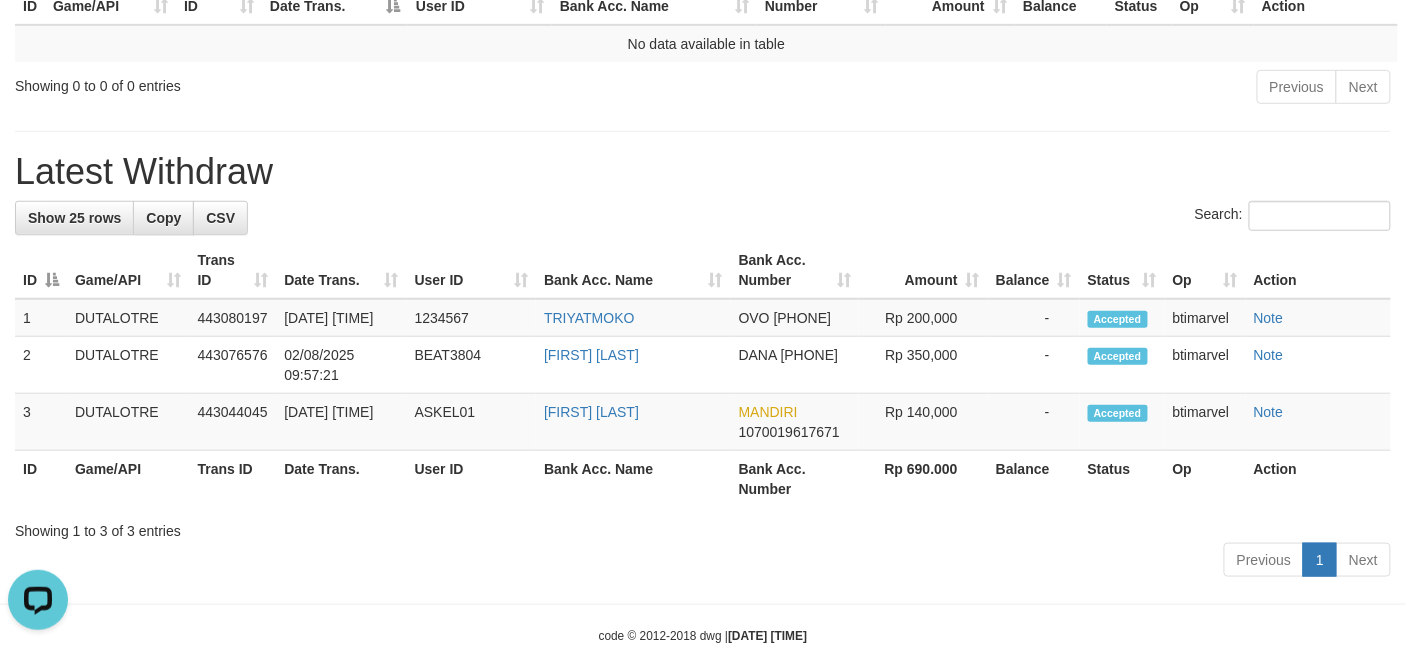 scroll, scrollTop: 0, scrollLeft: 0, axis: both 